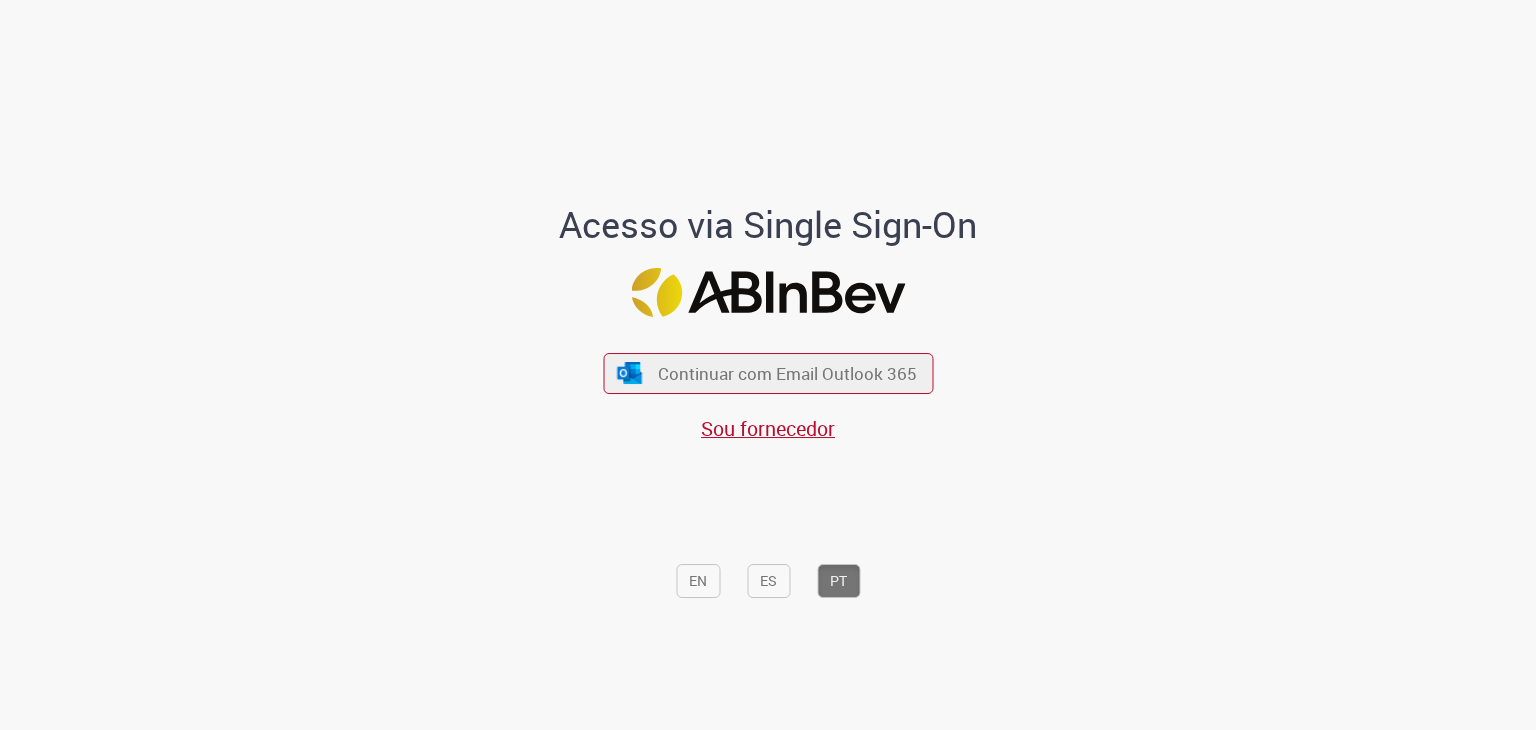 scroll, scrollTop: 0, scrollLeft: 0, axis: both 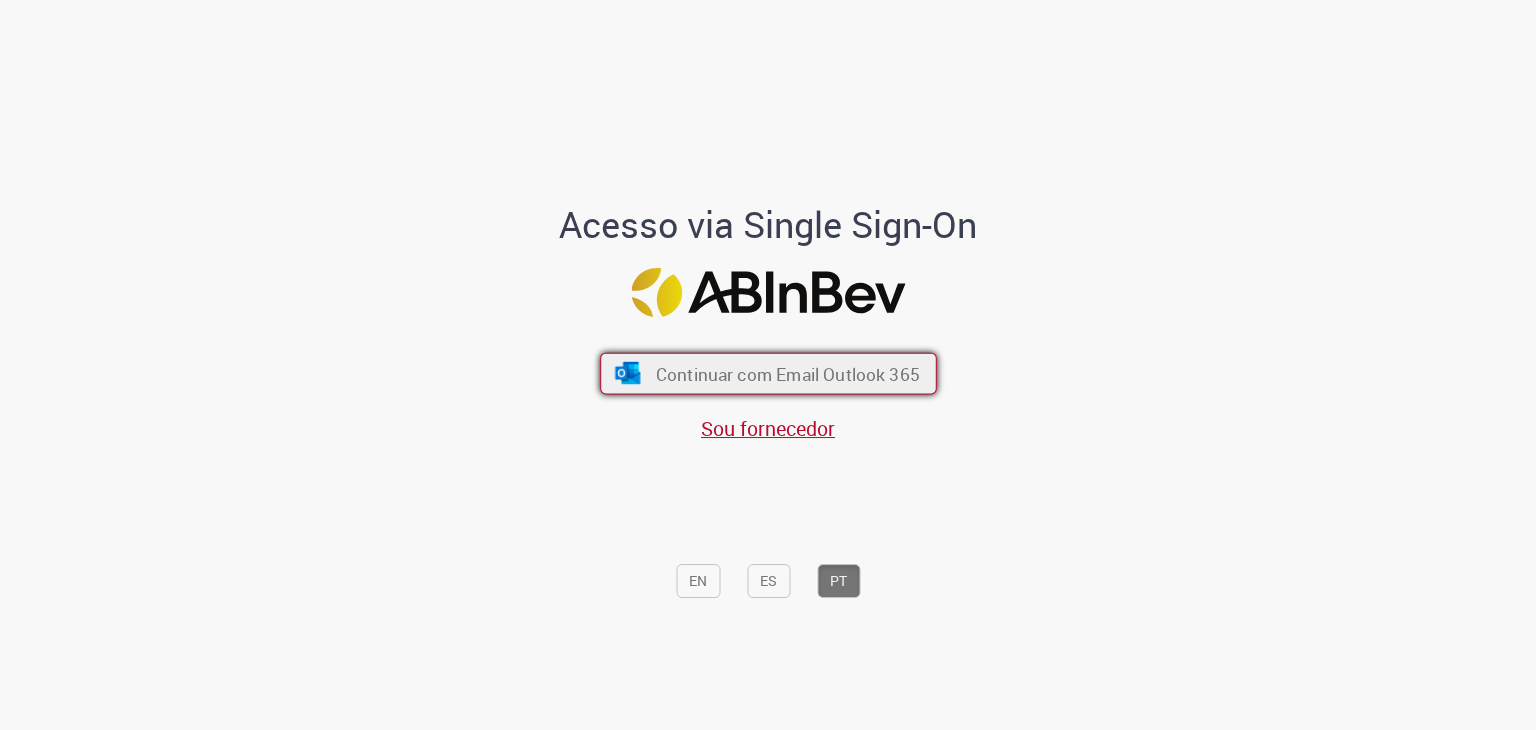 click on "Continuar com Email Outlook 365" at bounding box center [787, 373] 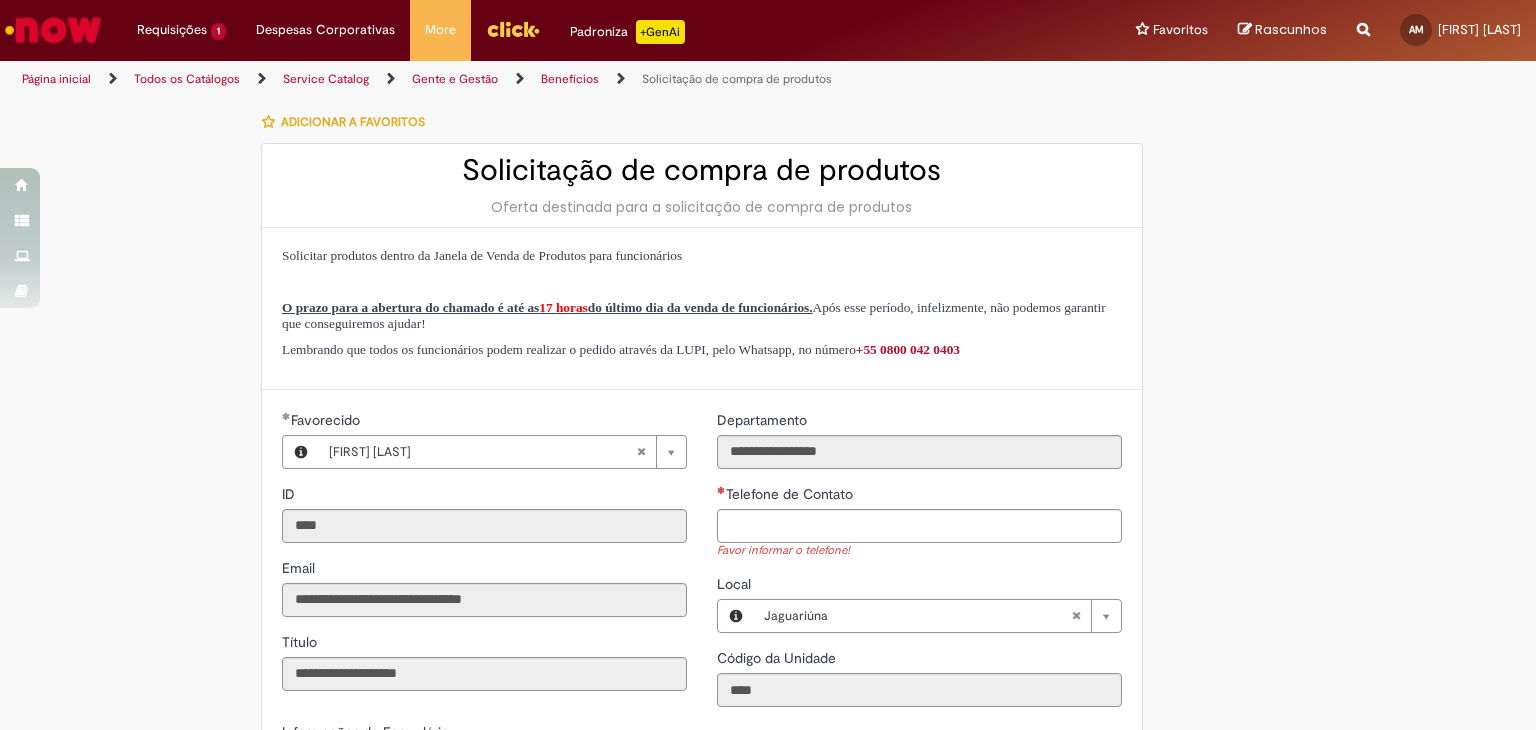 scroll, scrollTop: 0, scrollLeft: 0, axis: both 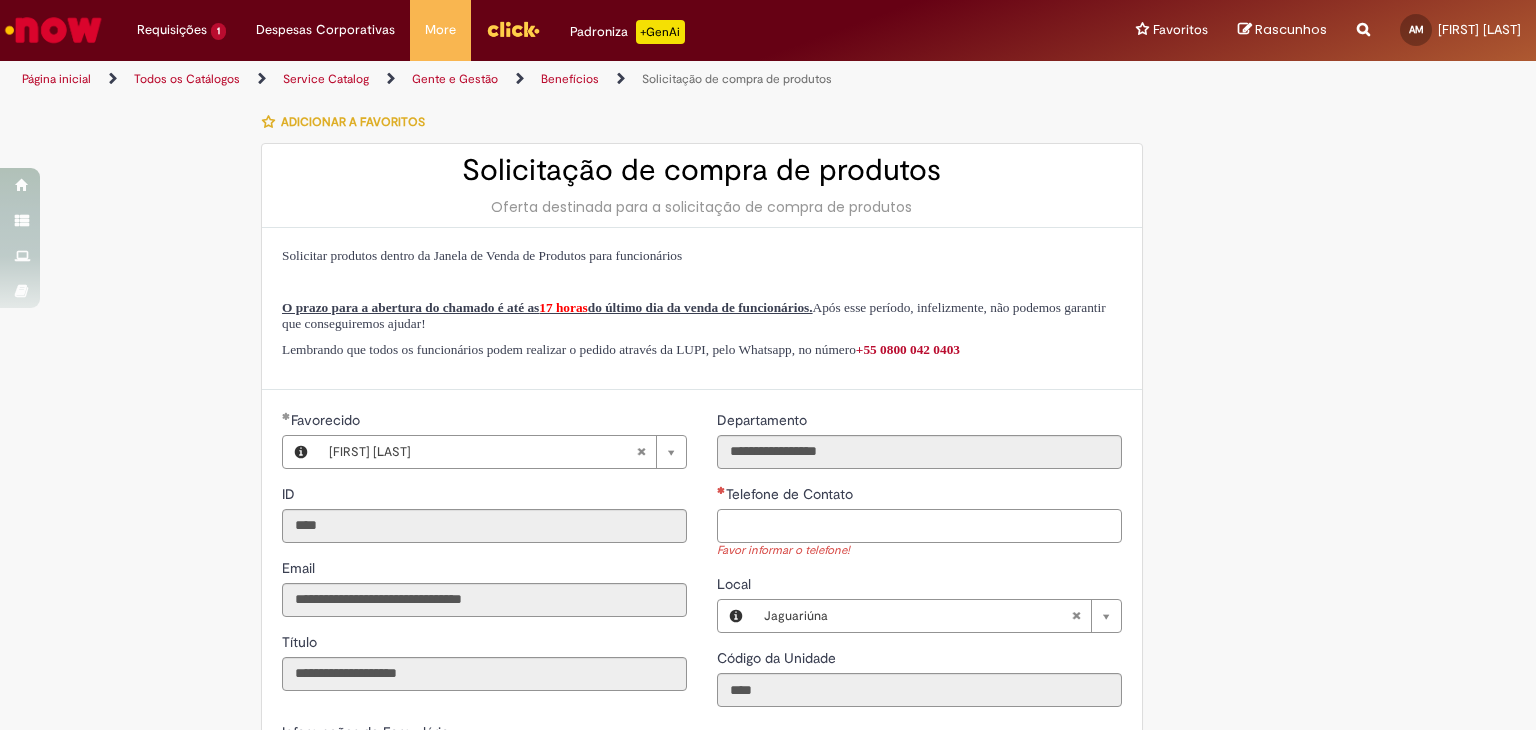 click on "Telefone de Contato" at bounding box center [919, 526] 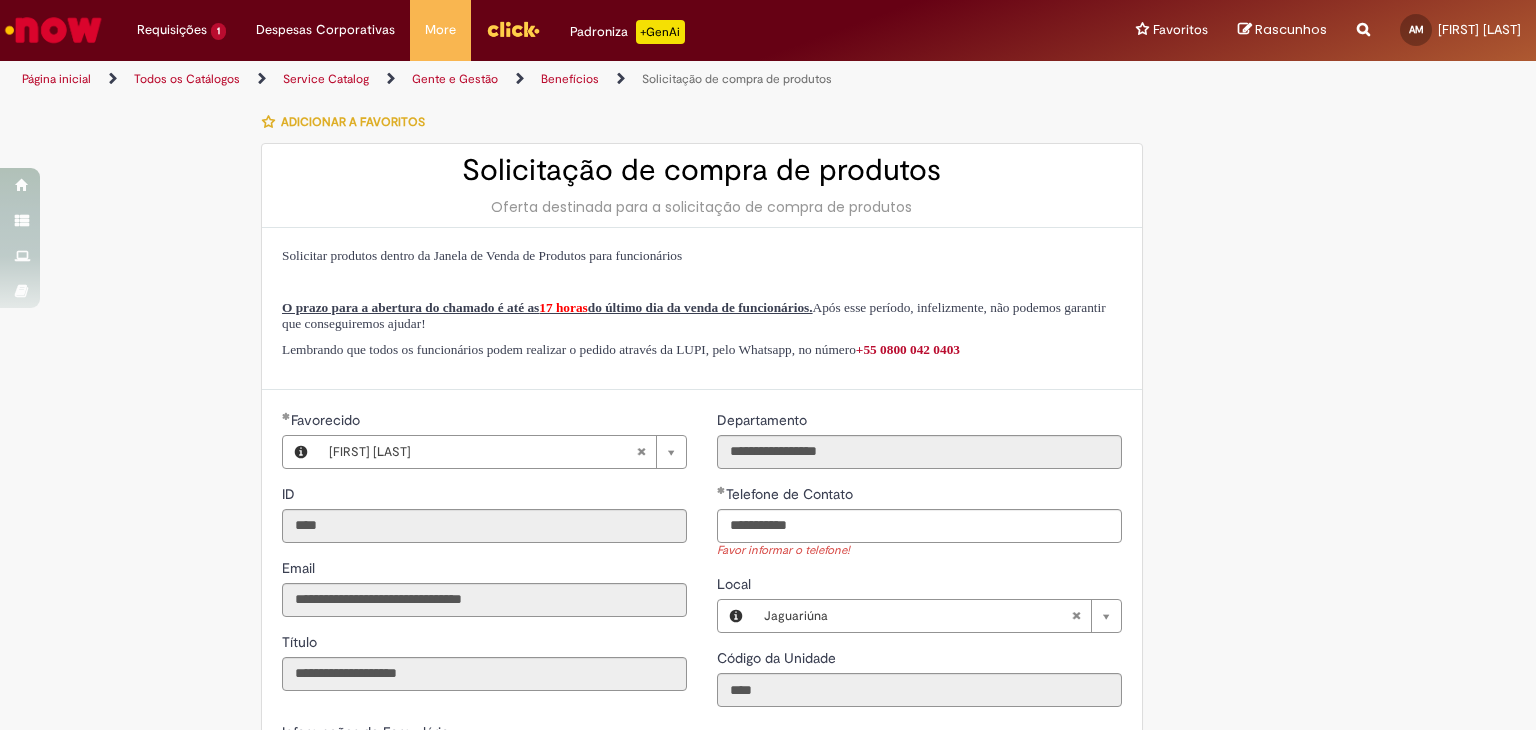 click on "**********" at bounding box center (768, 707) 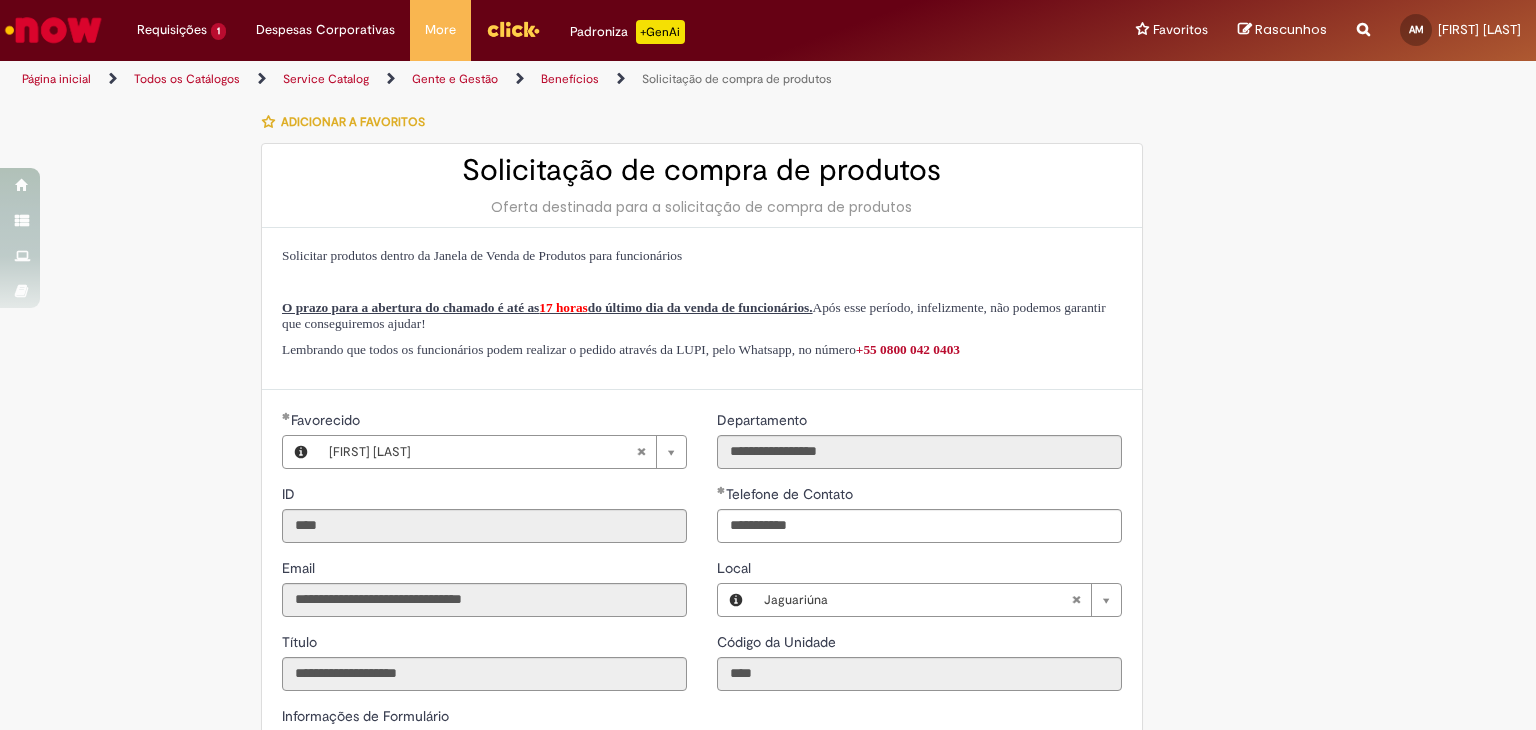 scroll, scrollTop: 500, scrollLeft: 0, axis: vertical 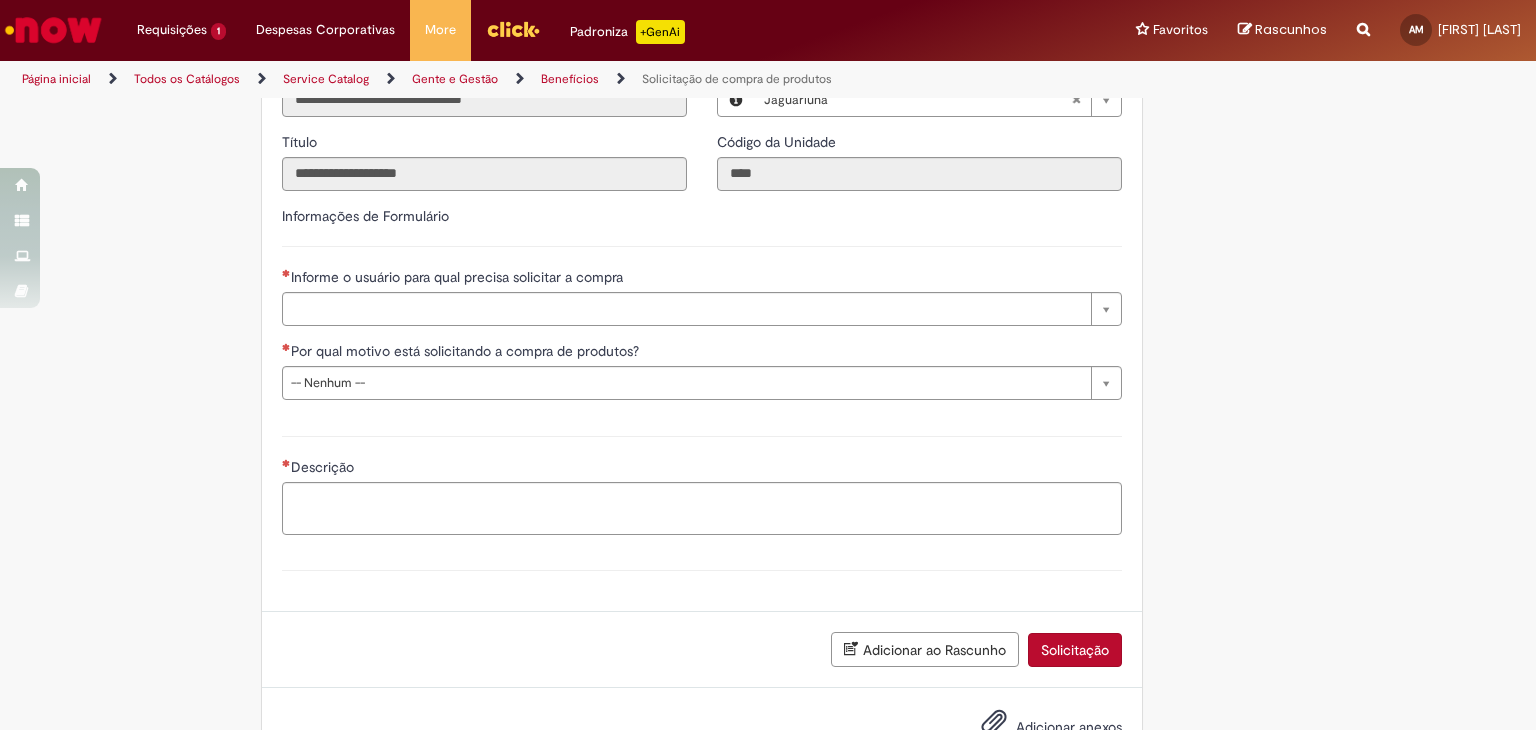 type on "**********" 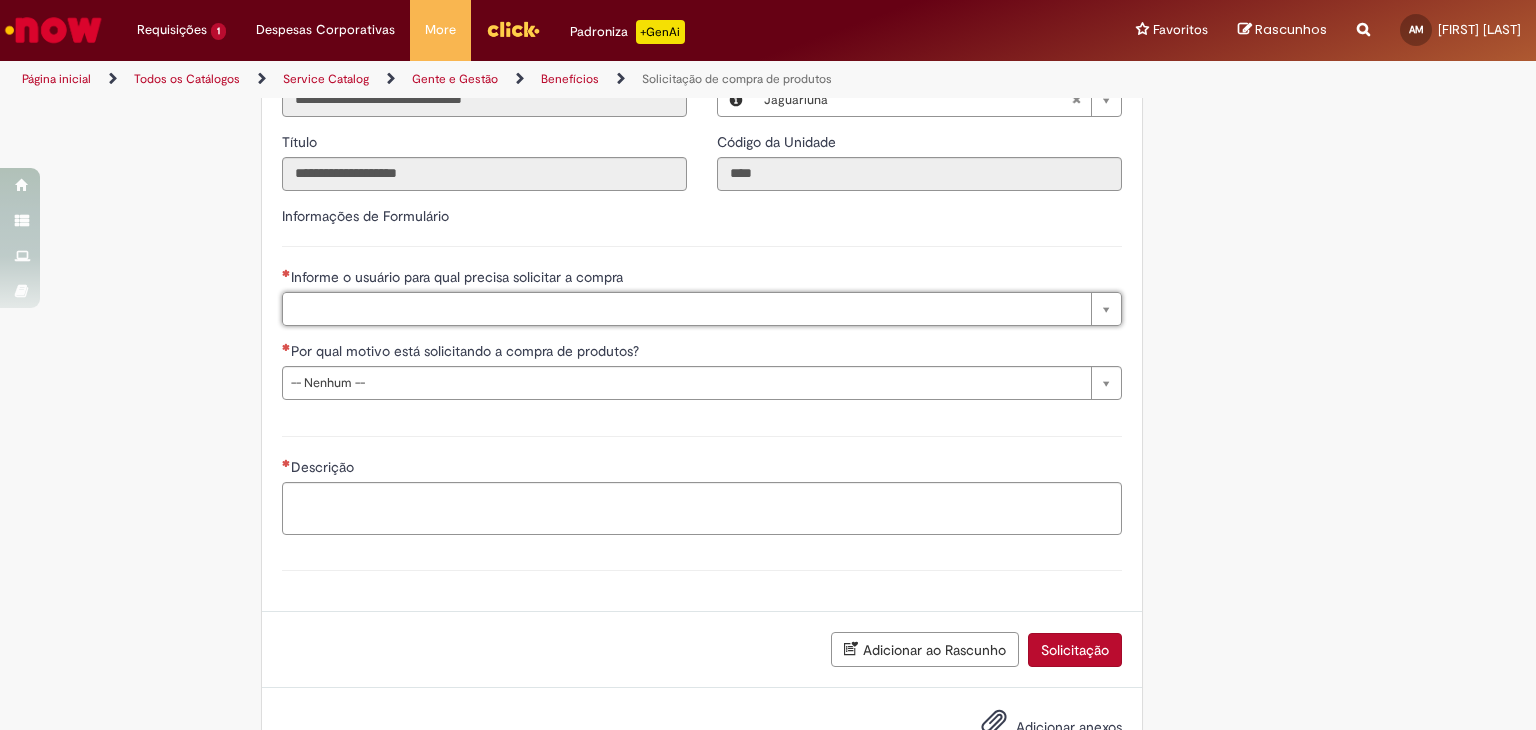 scroll, scrollTop: 0, scrollLeft: 0, axis: both 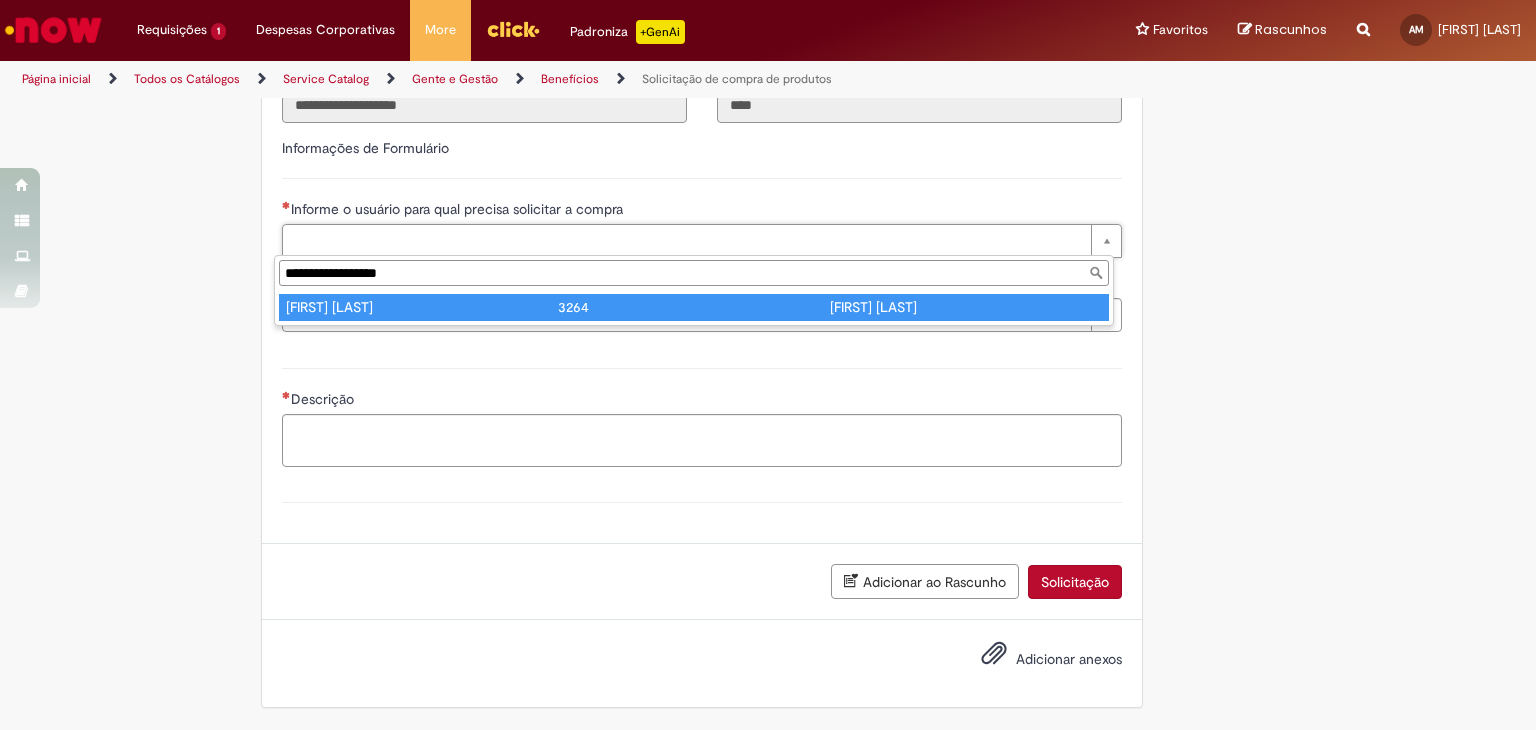 type on "**********" 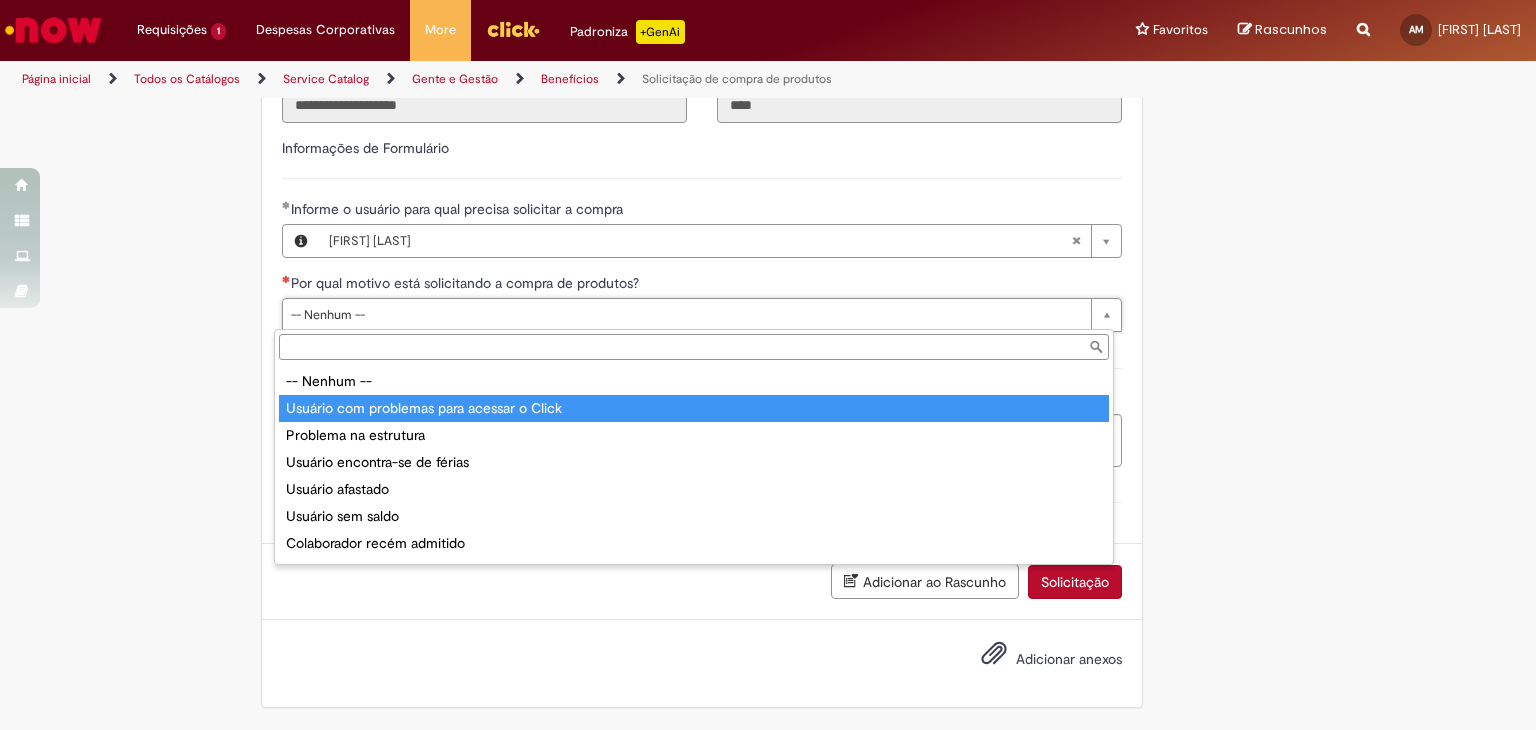 type on "**********" 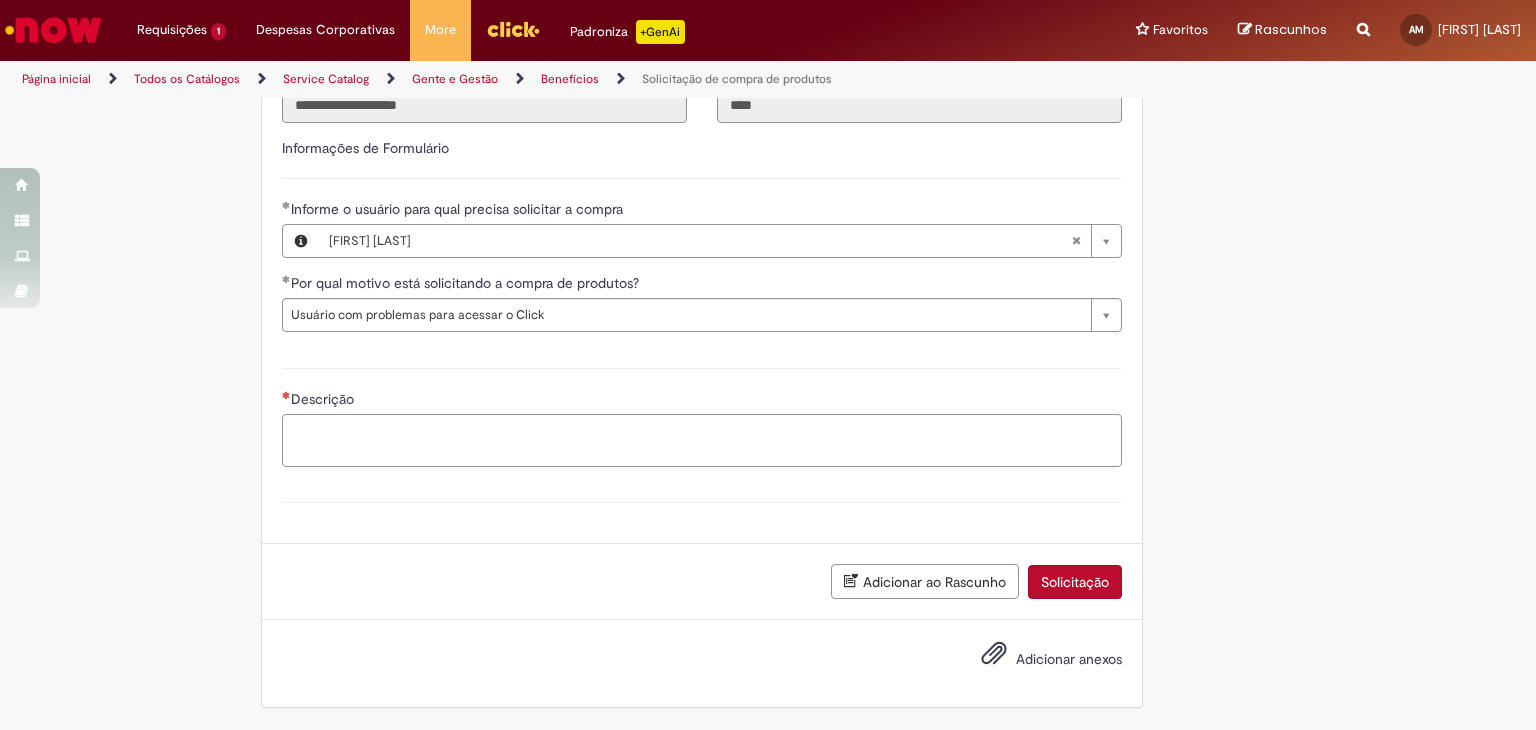 click on "Descrição" at bounding box center [702, 441] 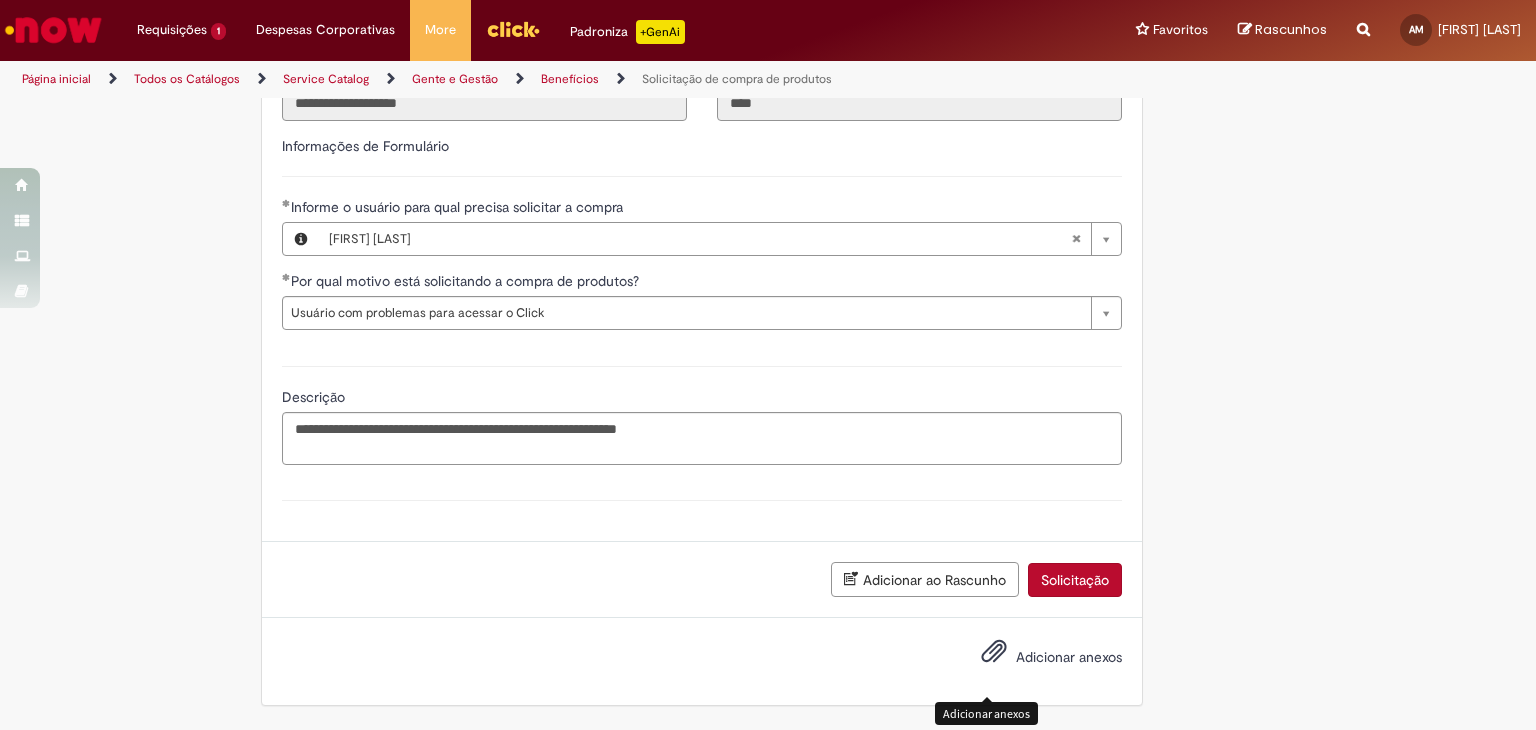 click at bounding box center (994, 652) 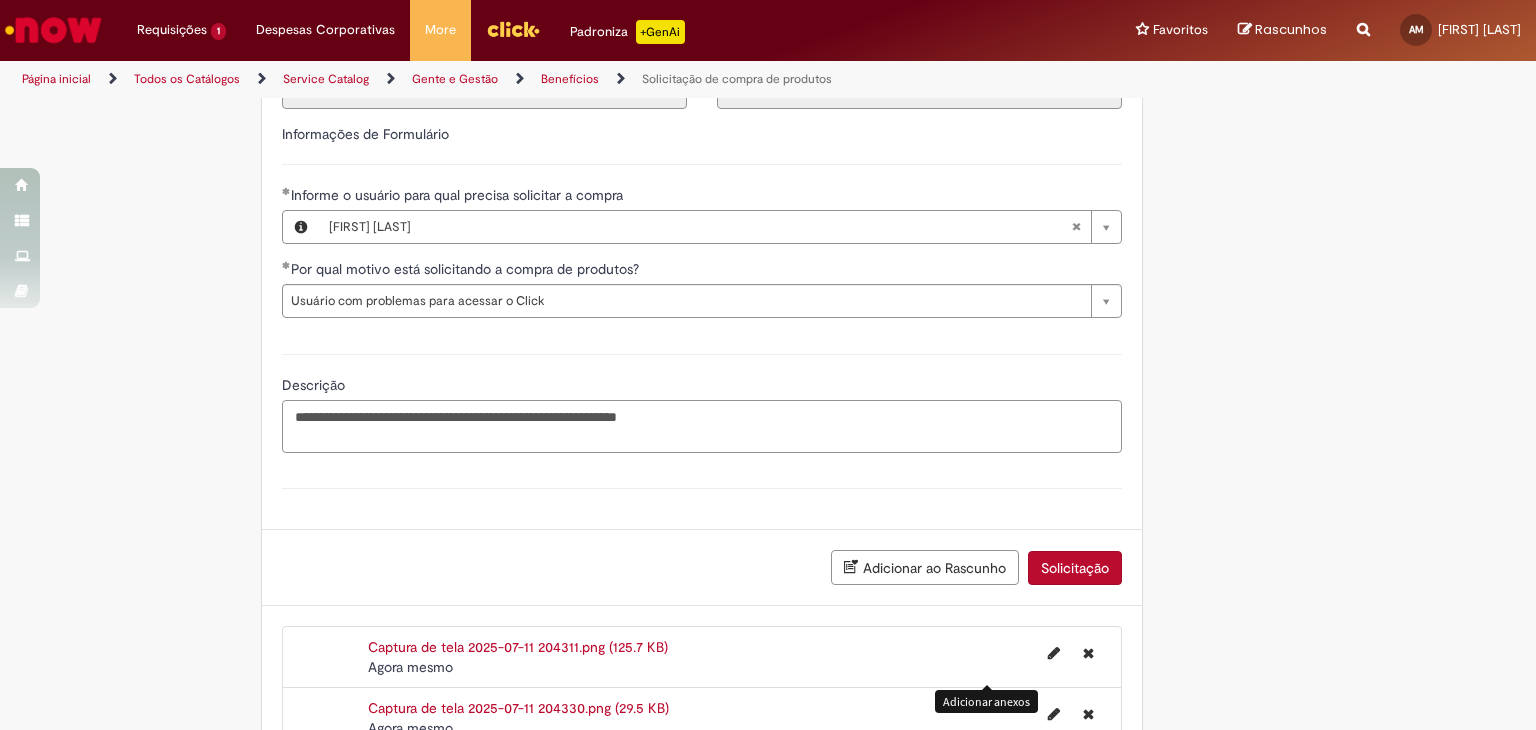click on "**********" at bounding box center [702, 427] 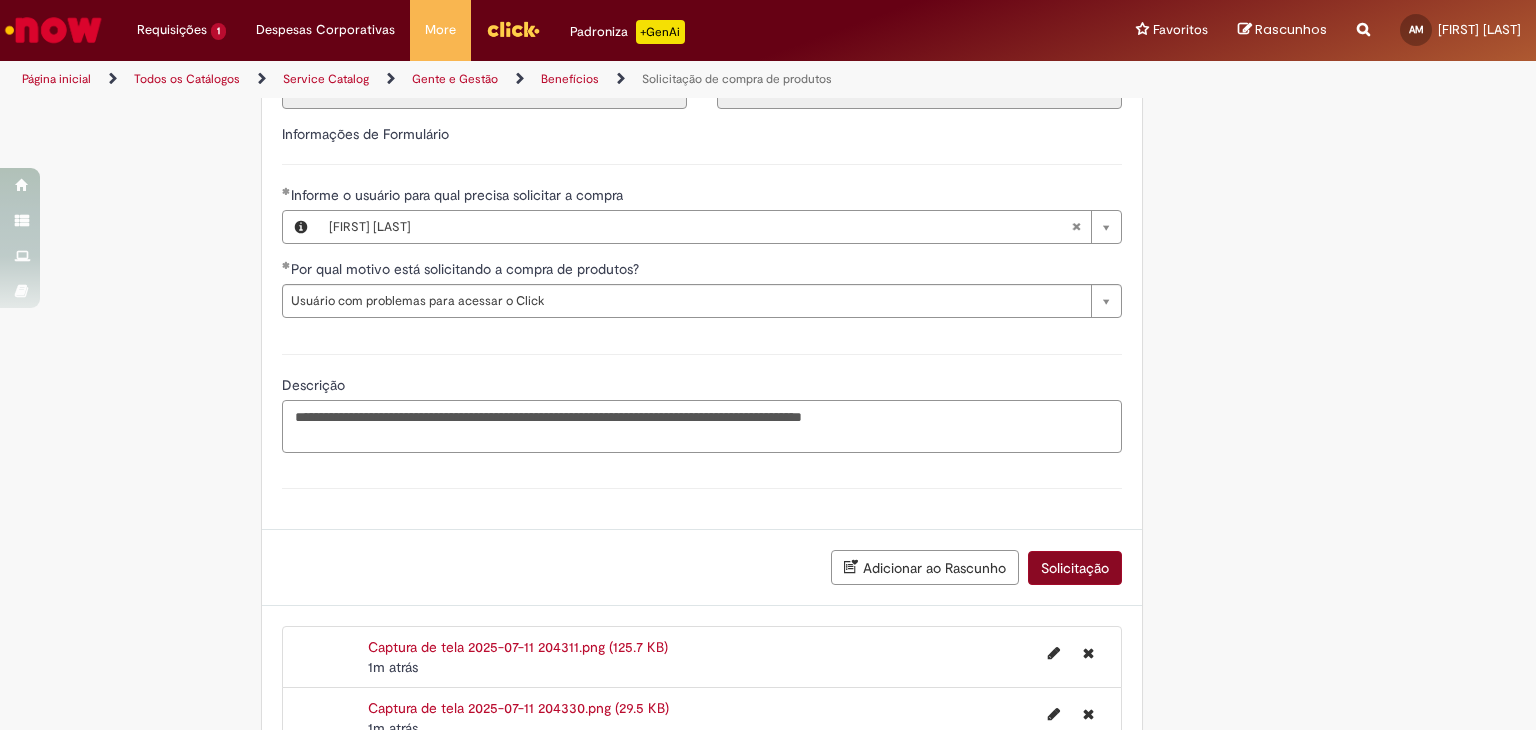 type on "**********" 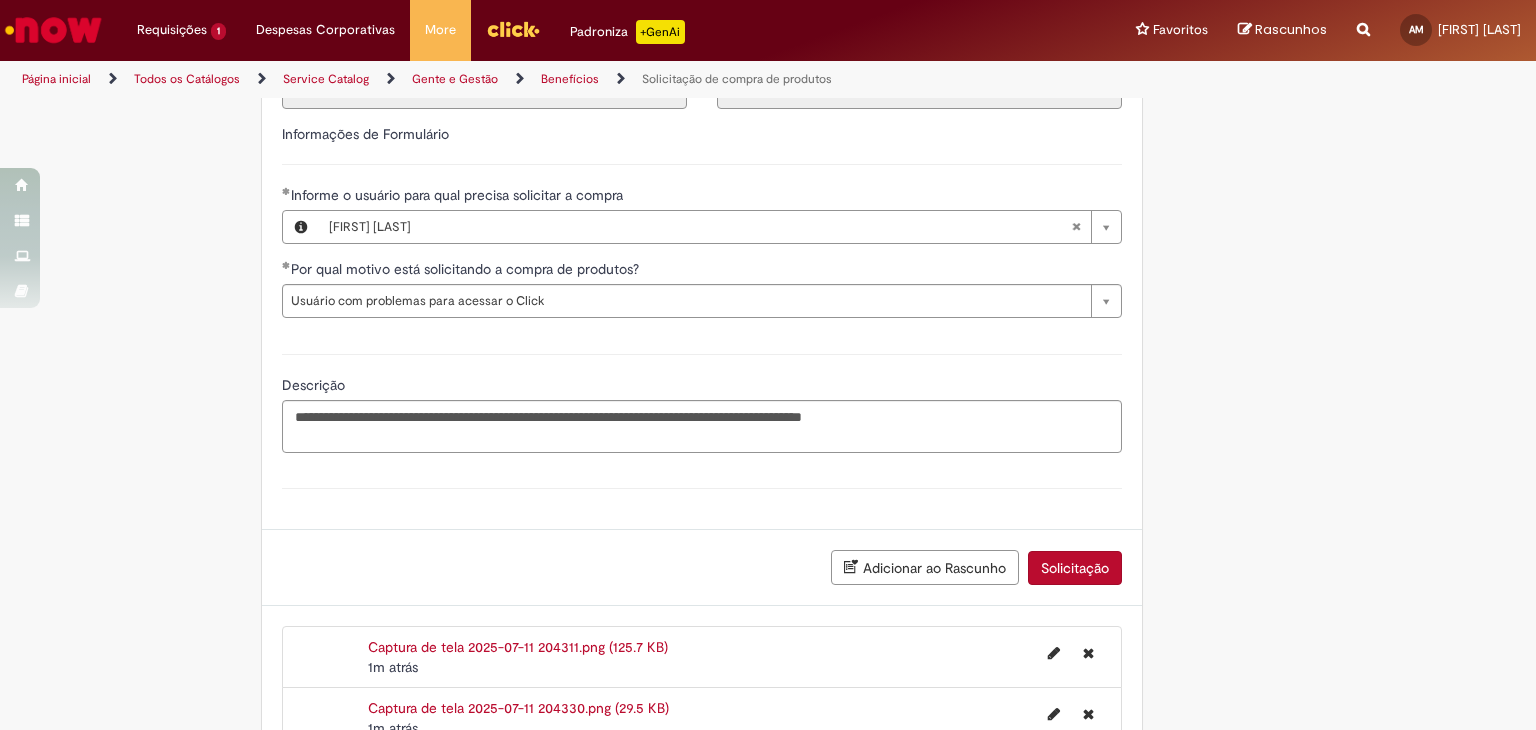 click on "Solicitação" at bounding box center [1075, 568] 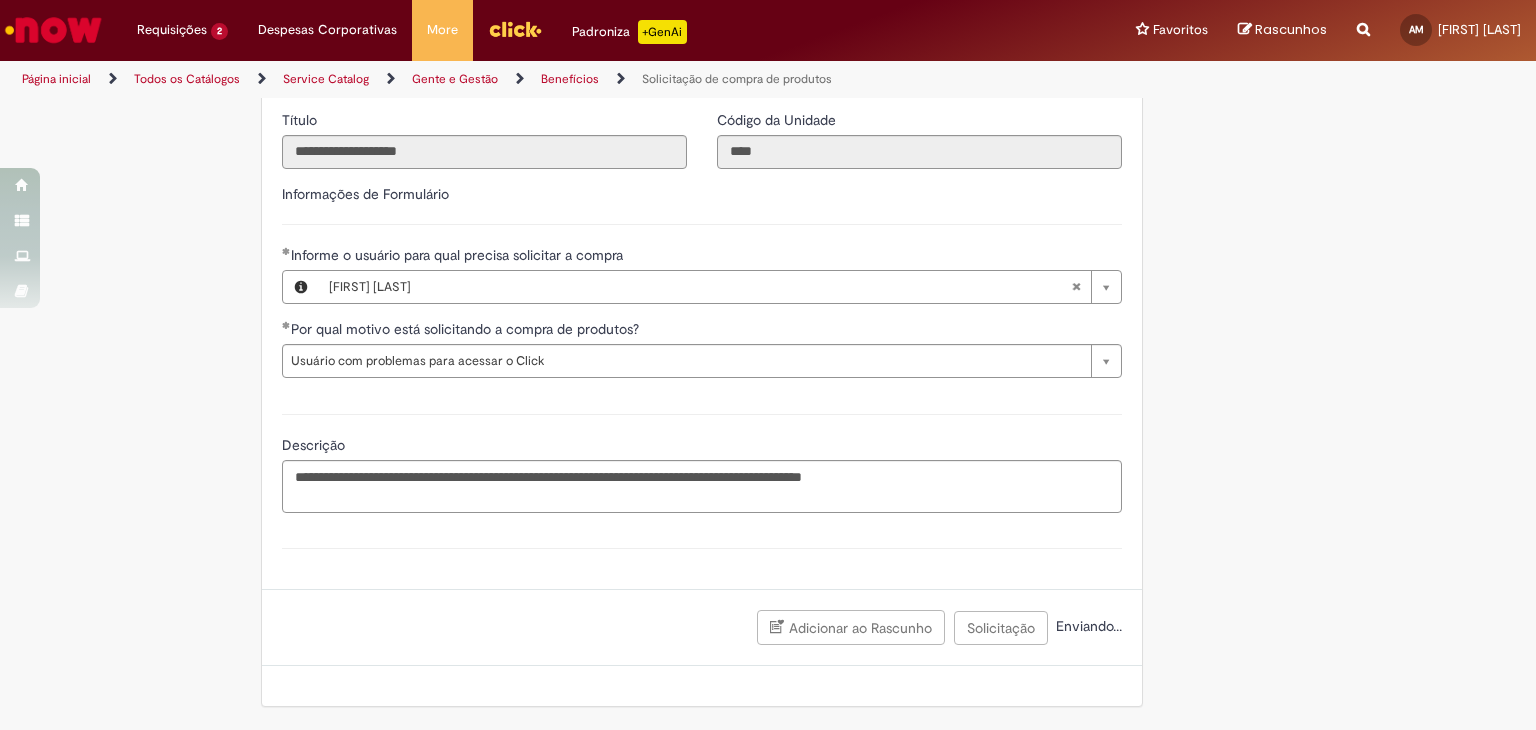 scroll, scrollTop: 0, scrollLeft: 0, axis: both 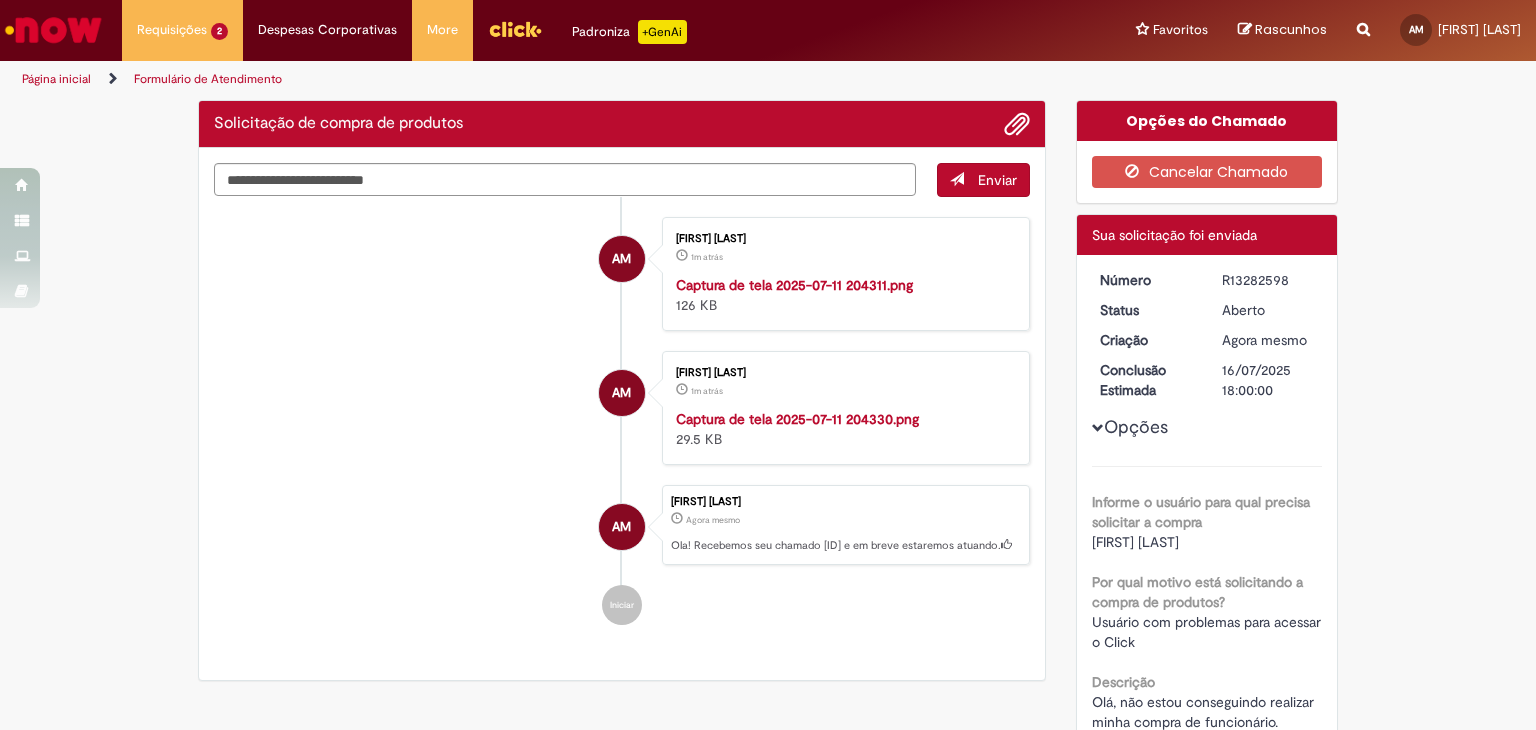 drag, startPoint x: 1287, startPoint y: 279, endPoint x: 1215, endPoint y: 270, distance: 72.56032 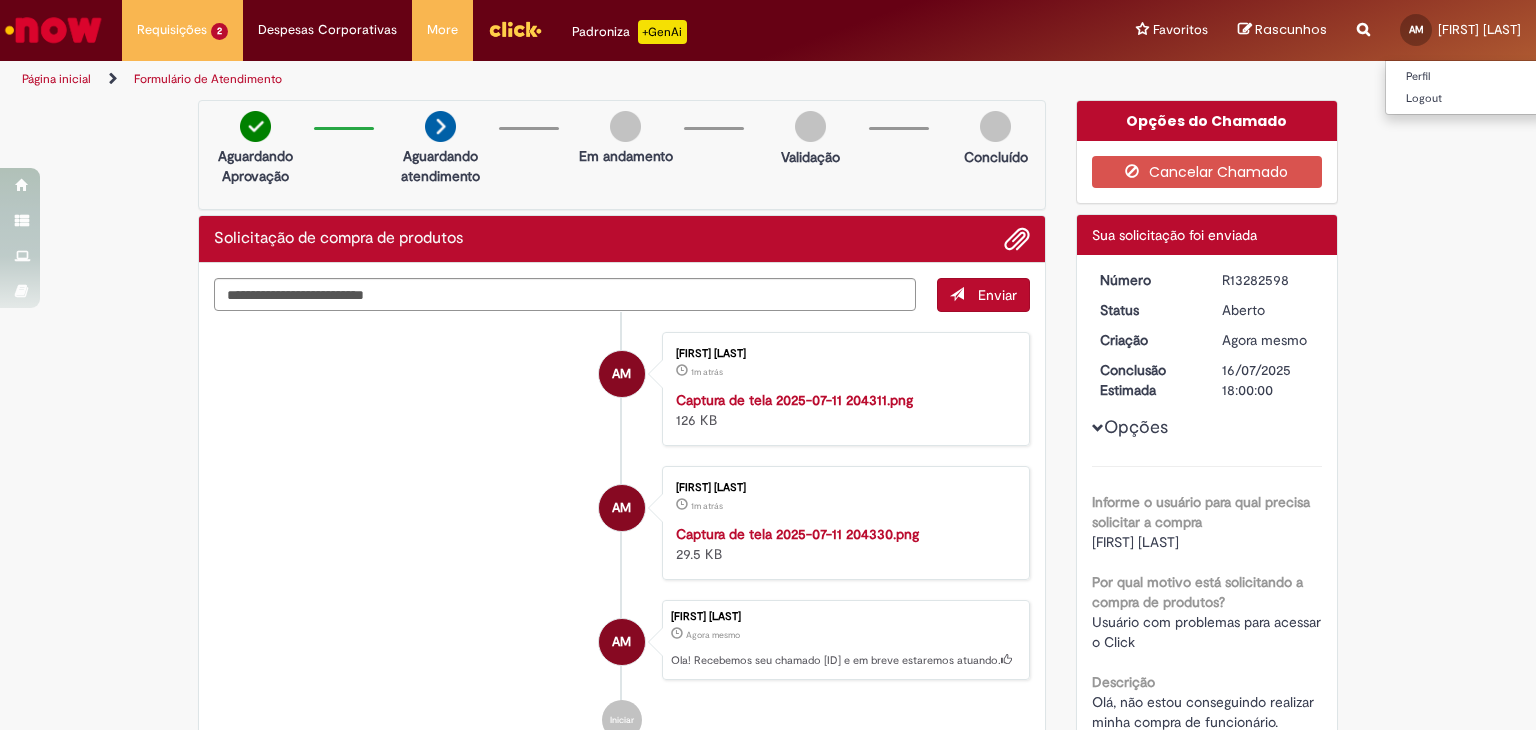 copy on "R13282598" 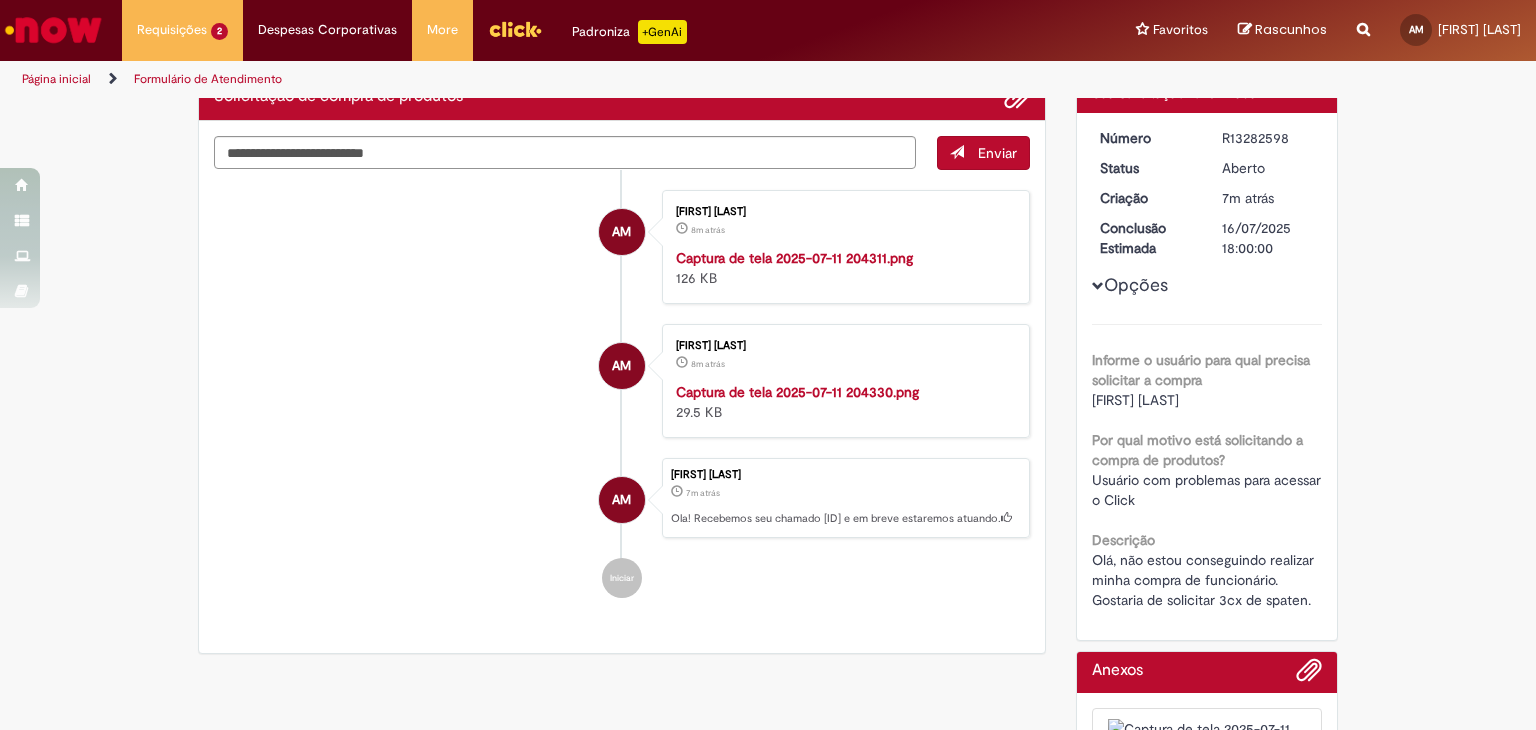 scroll, scrollTop: 400, scrollLeft: 0, axis: vertical 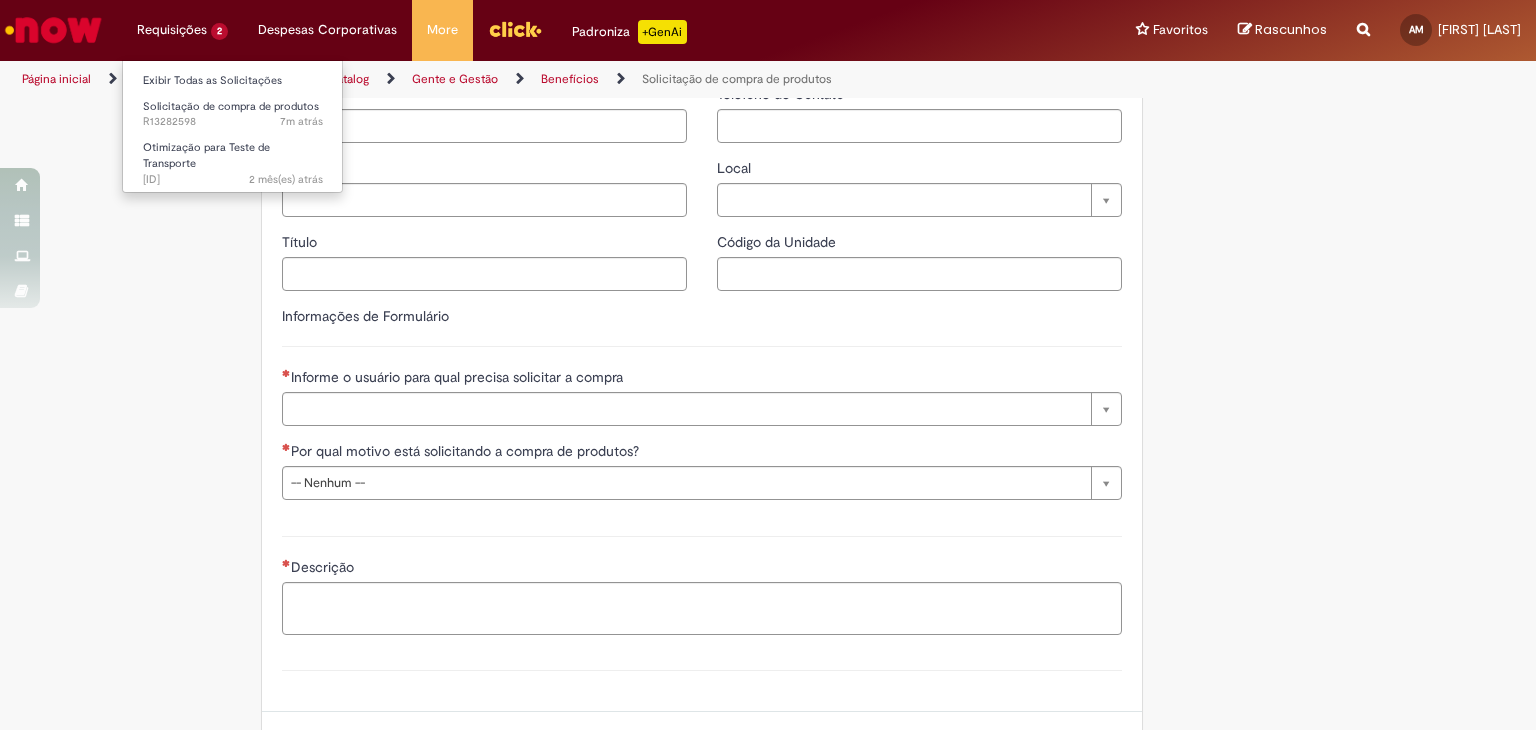 type on "****" 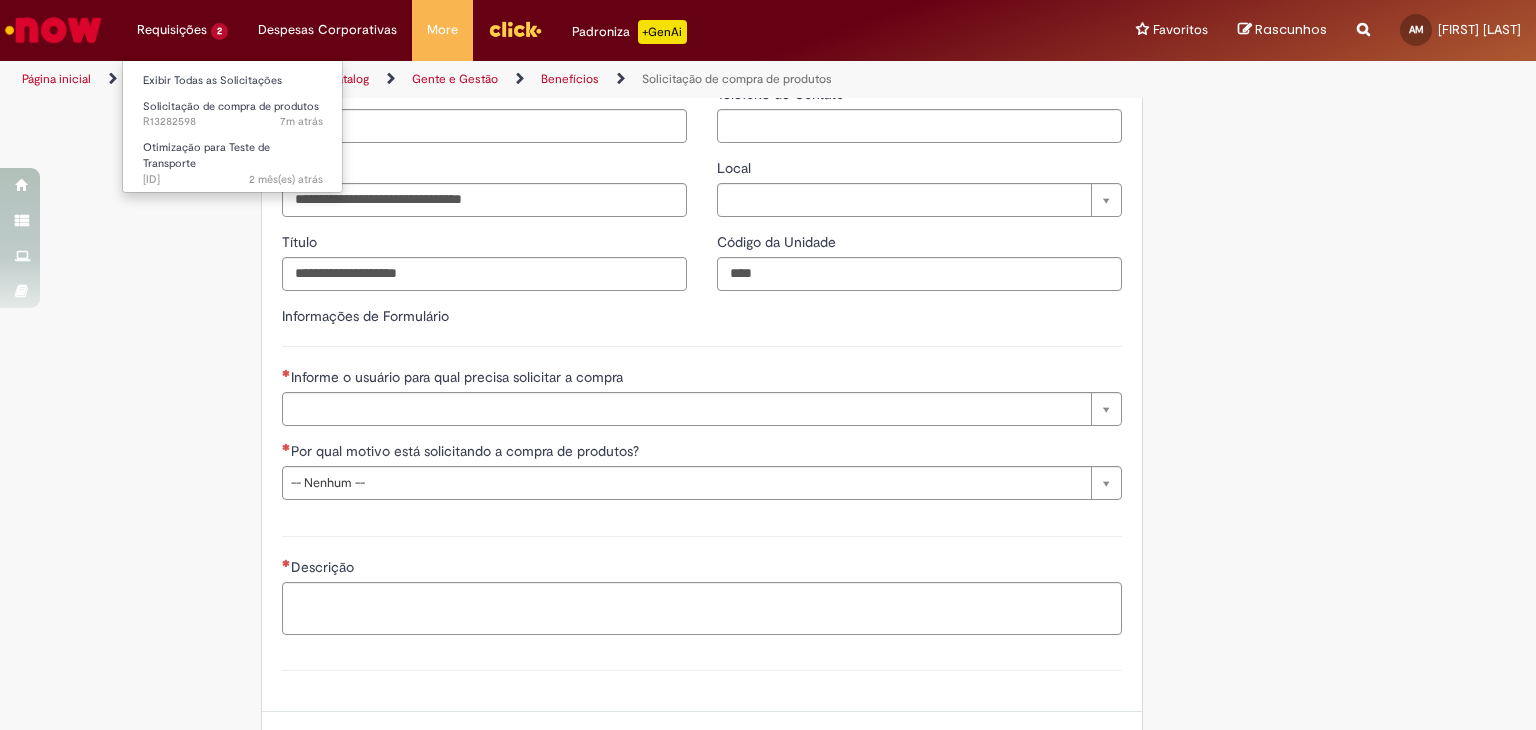 type on "**********" 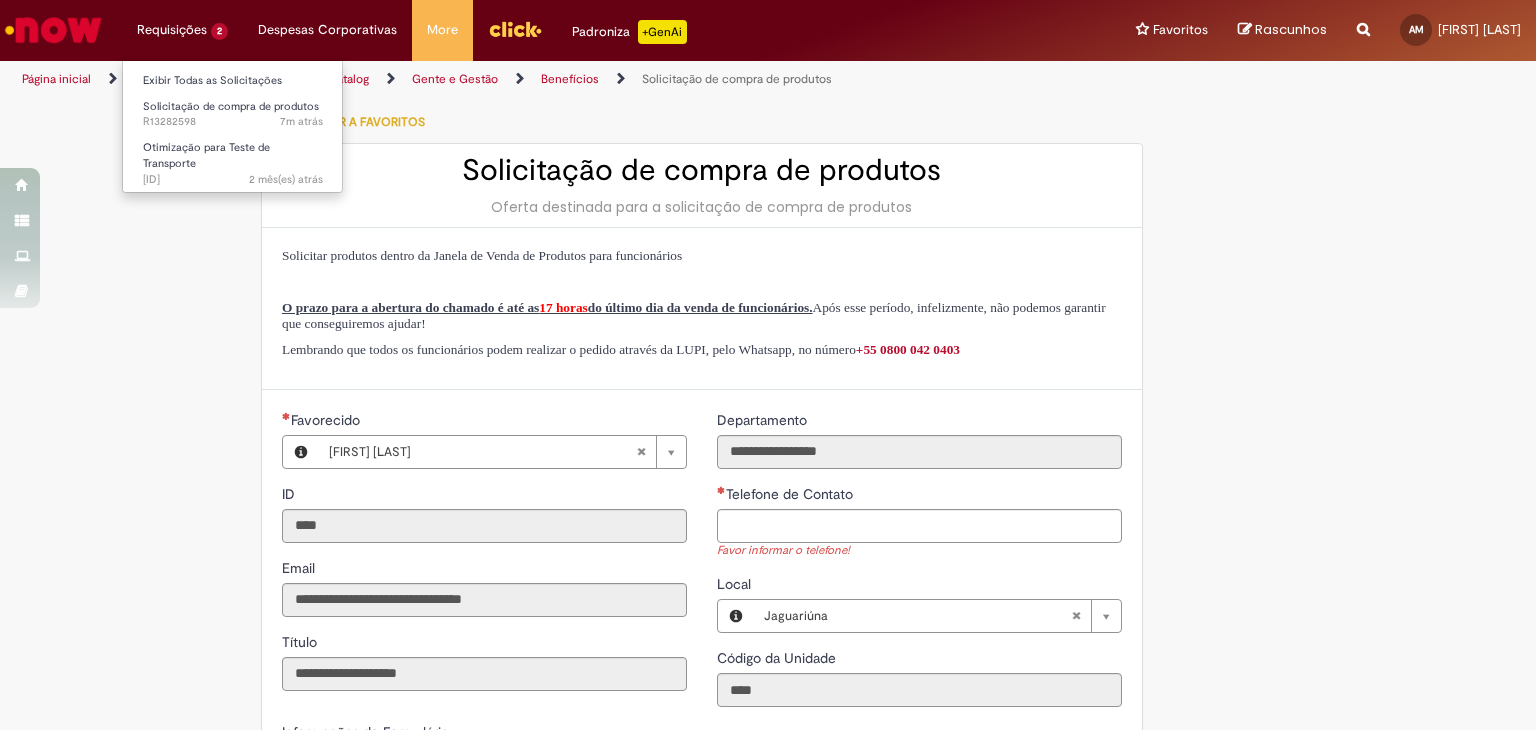 type on "**********" 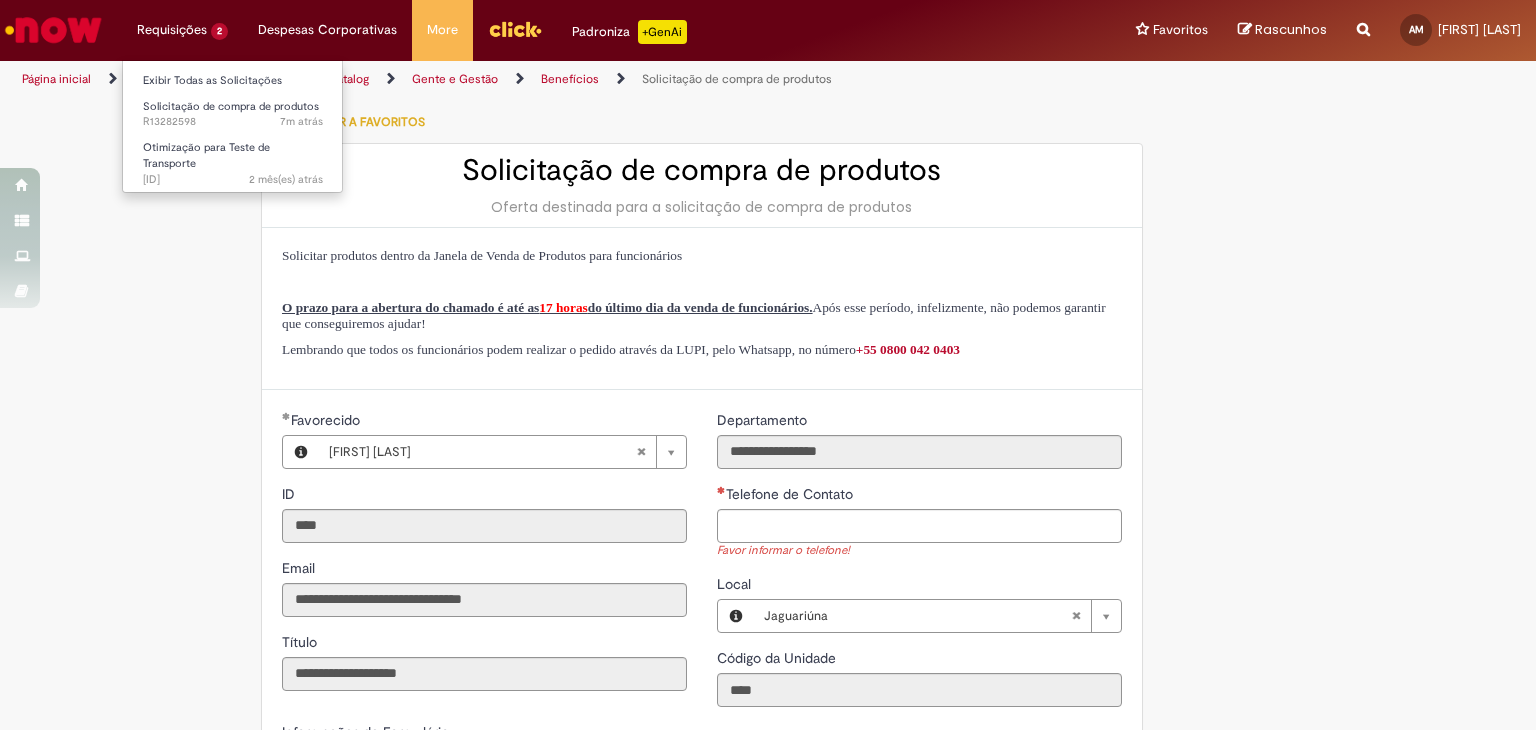 click on "Requisições   2
Exibir Todas as Solicitações
Solicitação de compra de produtos
7m atrás 7 minutos atrás  R13282598
Otimização para Teste de Transporte
2 mês(es) atrás 2 meses atrás  R13091376" at bounding box center (182, 30) 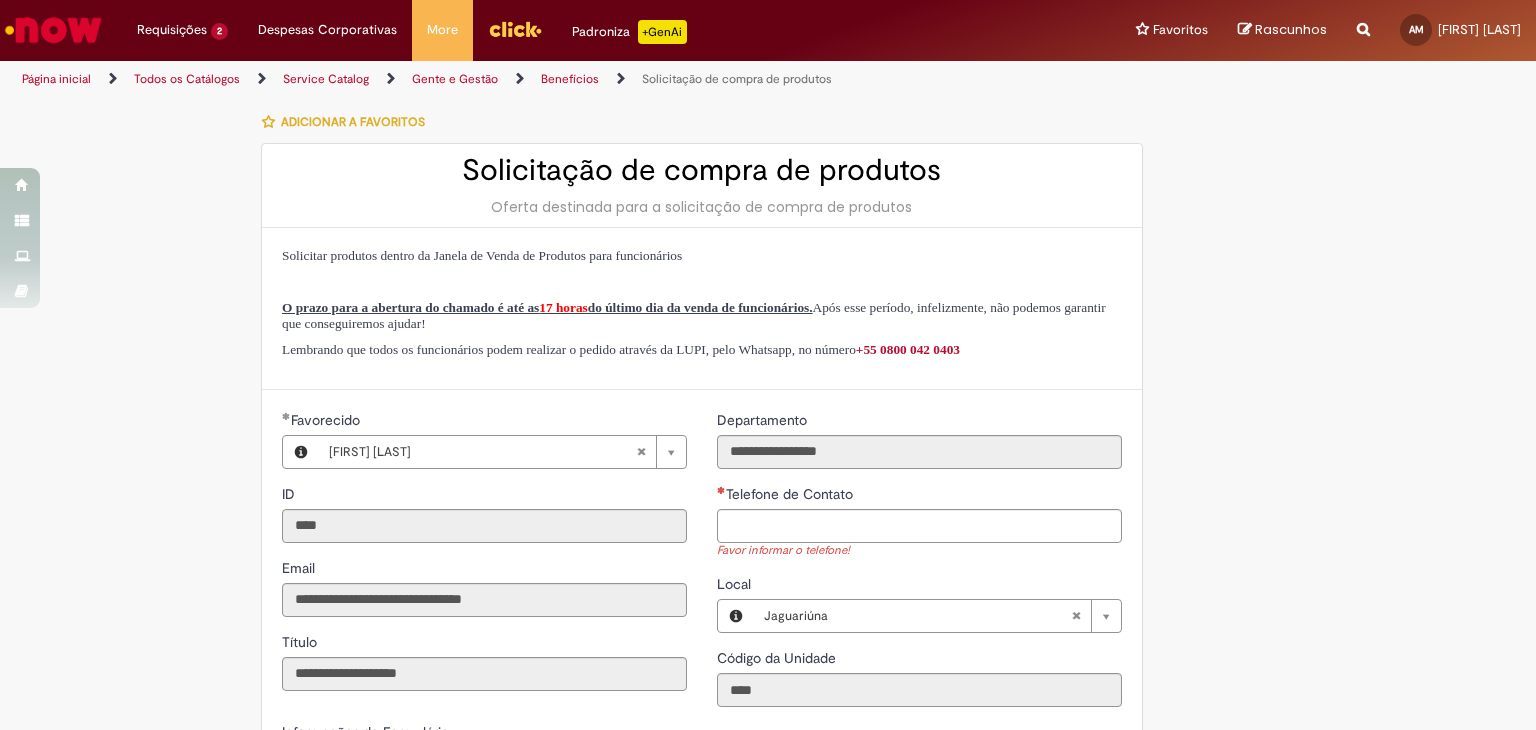 click at bounding box center (53, 30) 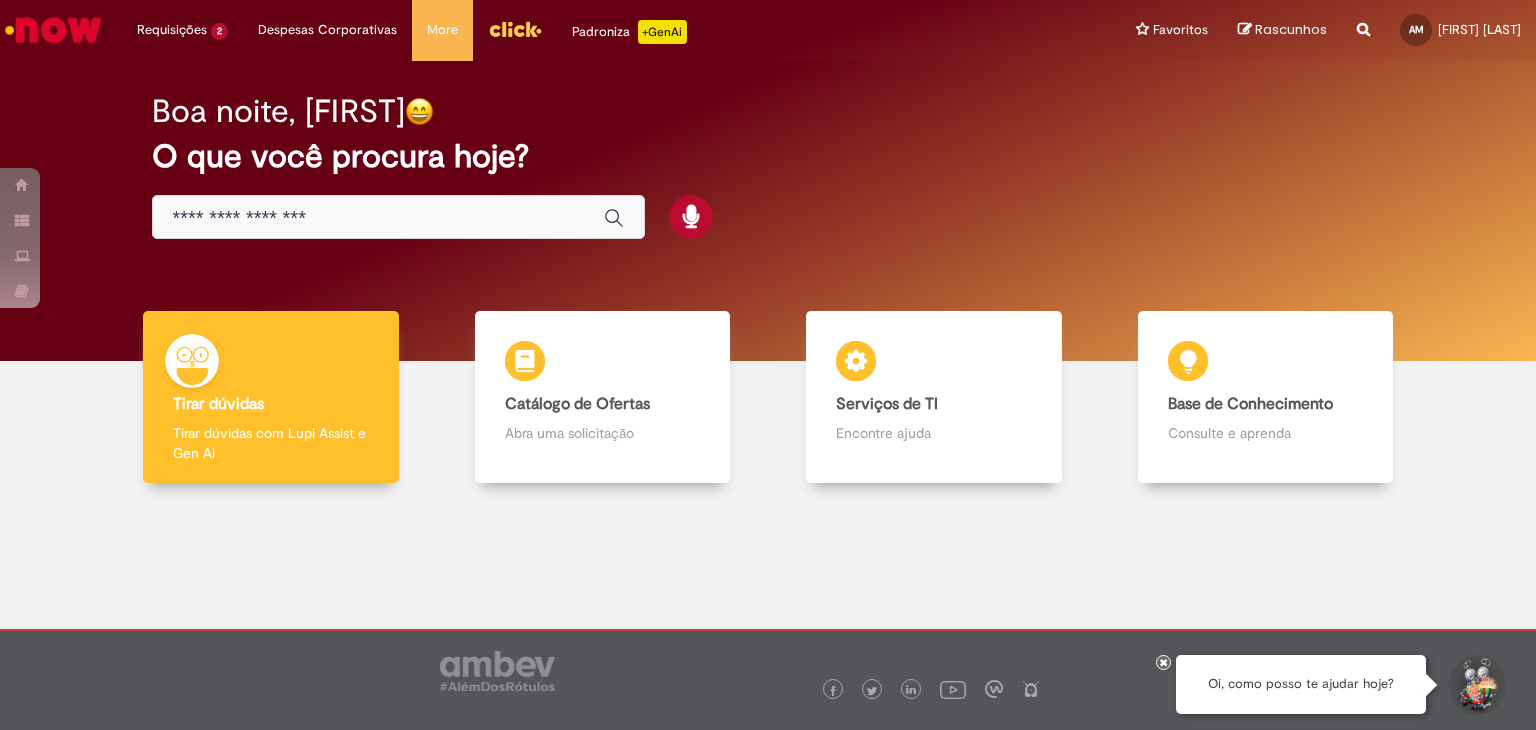 scroll, scrollTop: 0, scrollLeft: 0, axis: both 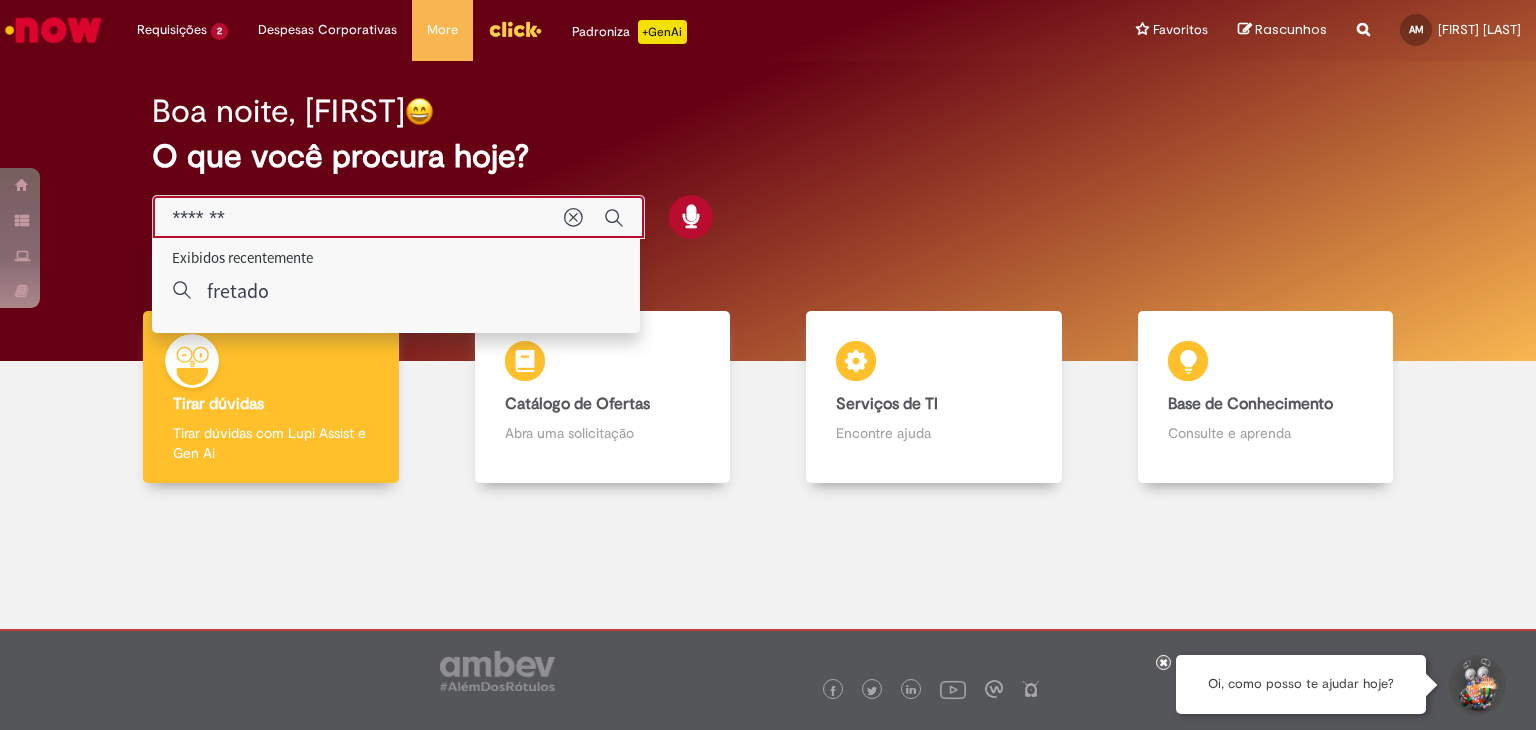 type on "*******" 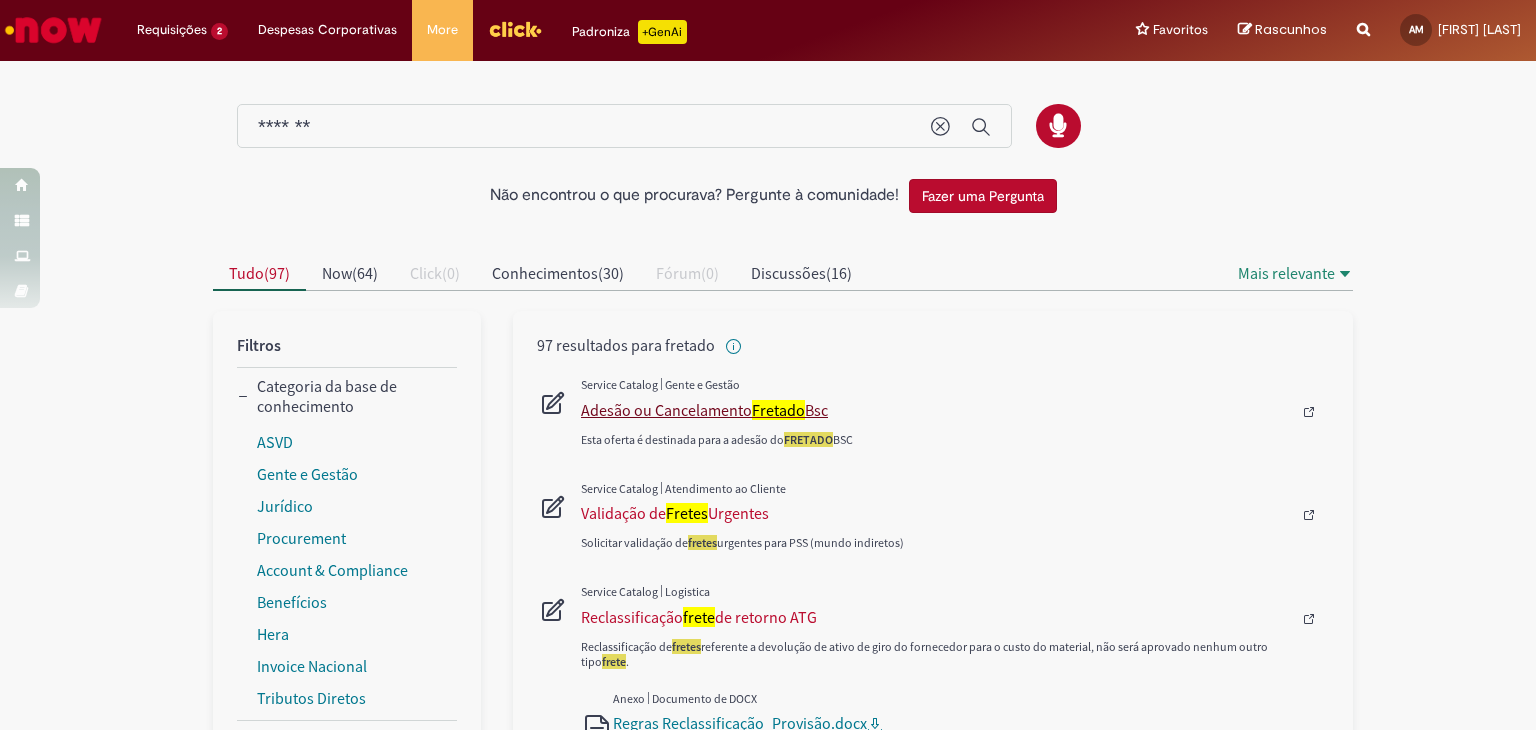 click on "Fretado" at bounding box center [778, 410] 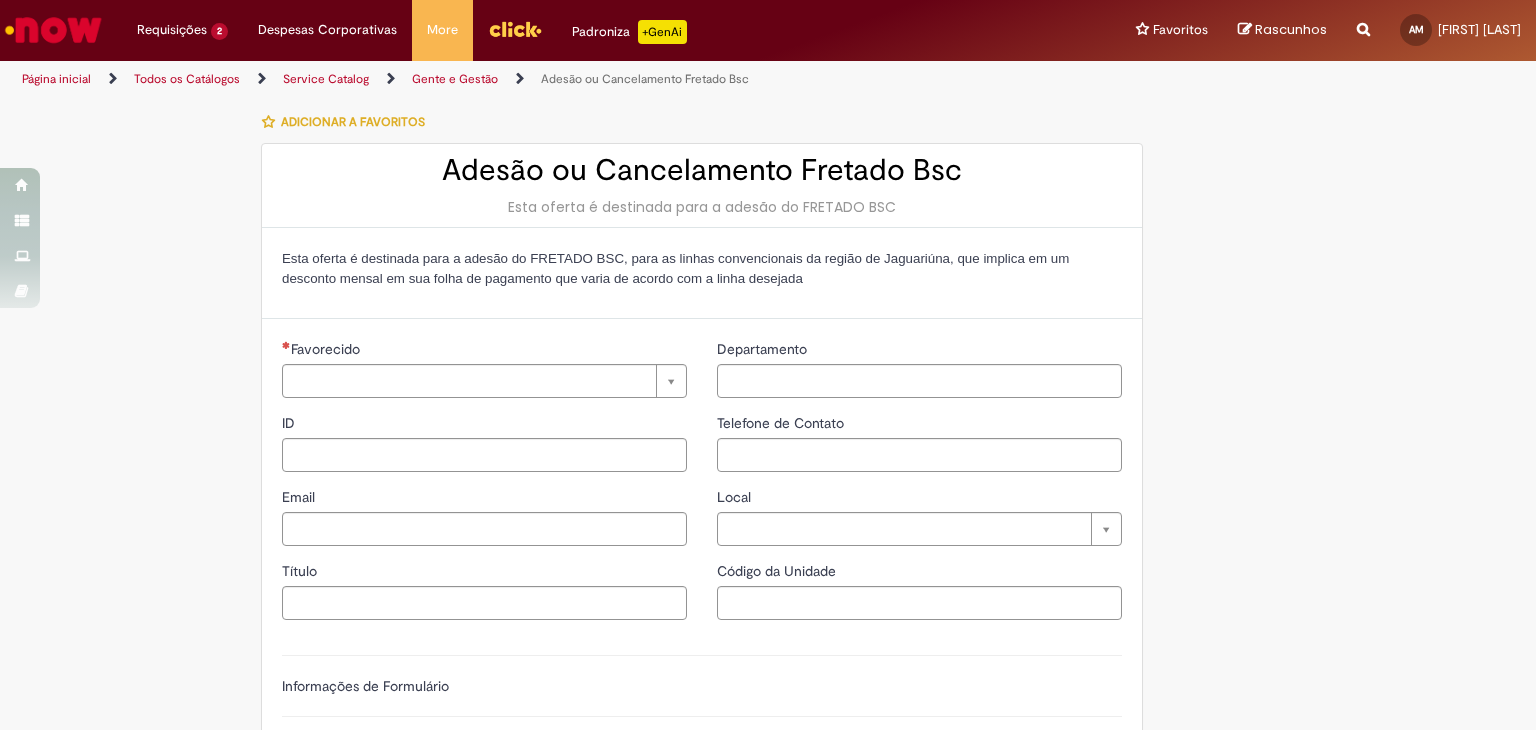 type on "****" 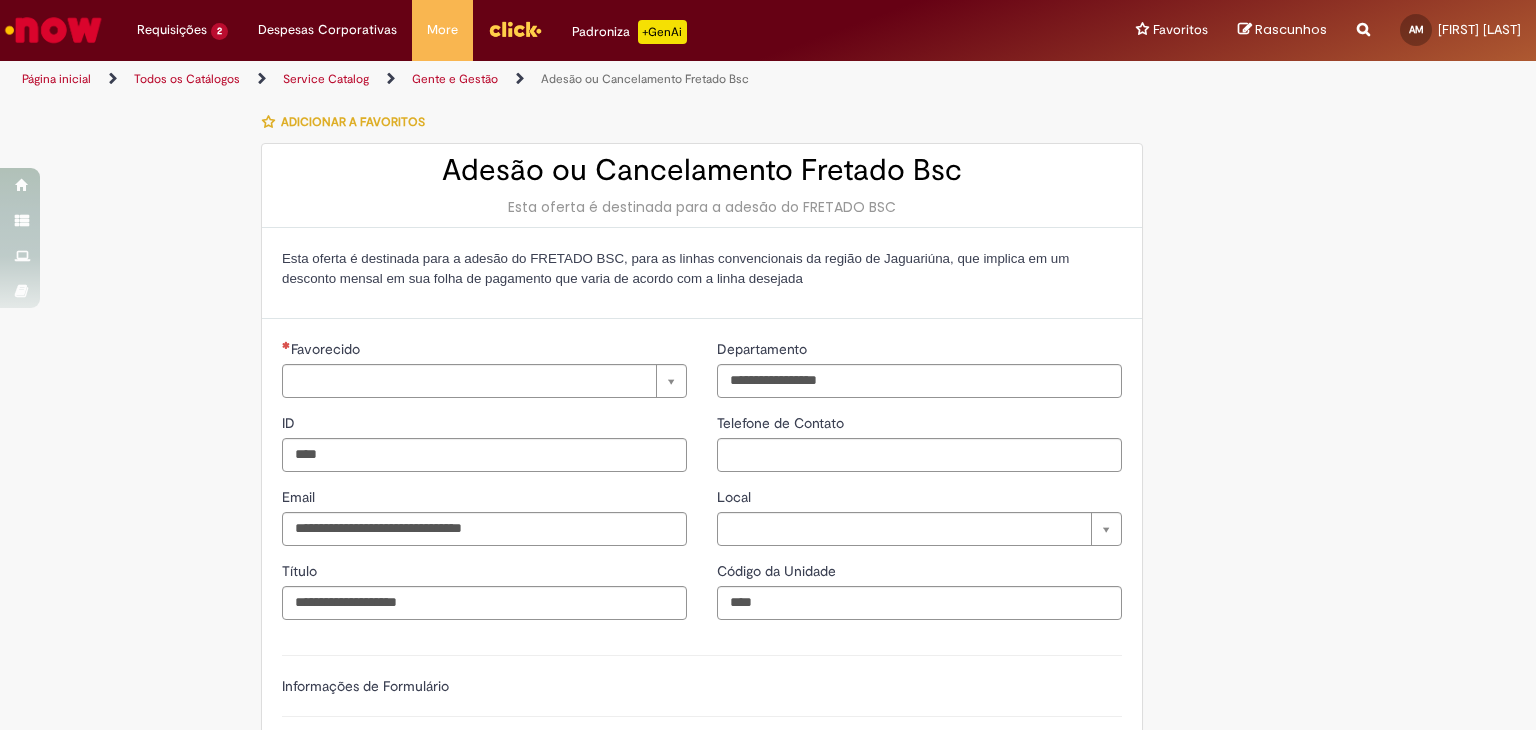 type on "**********" 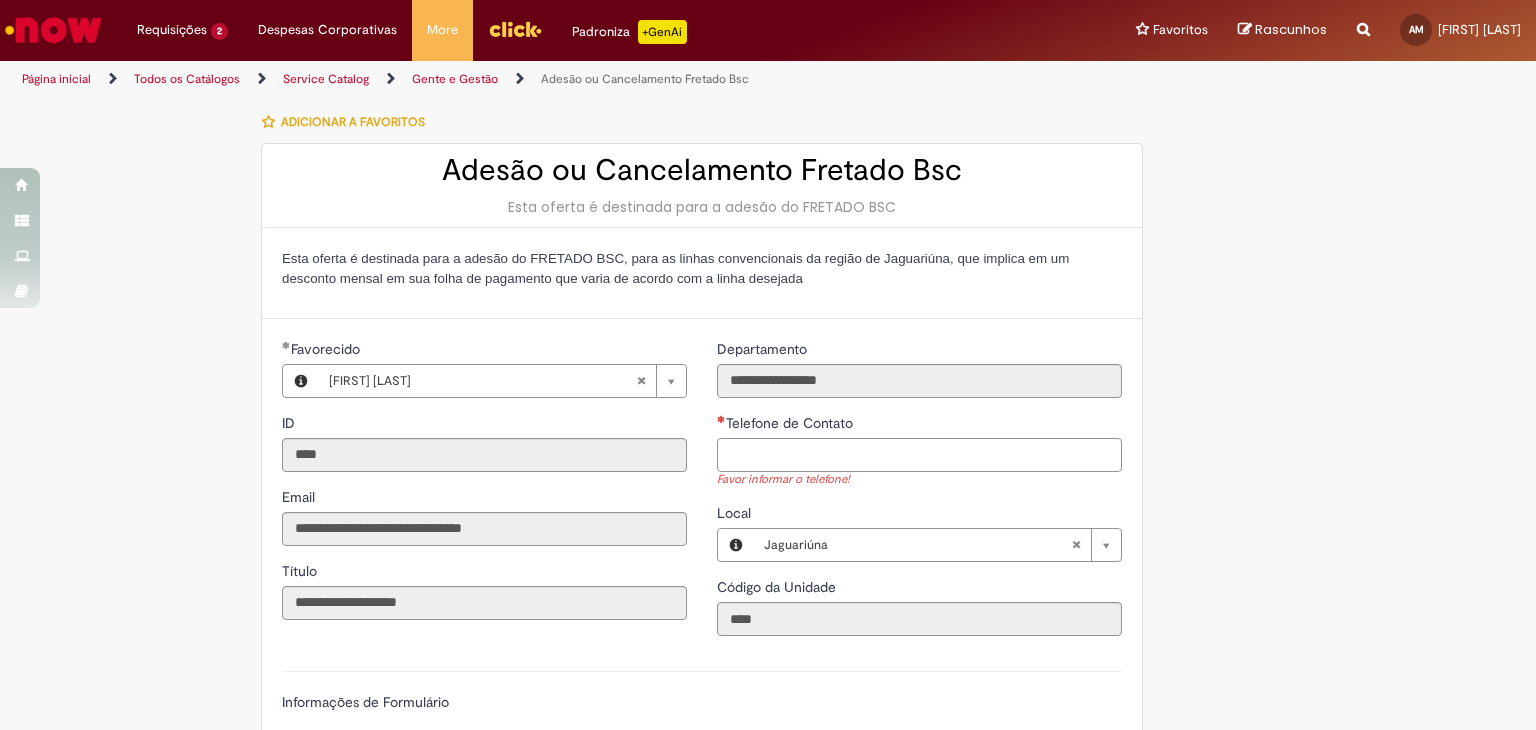 click on "Telefone de Contato" at bounding box center [919, 455] 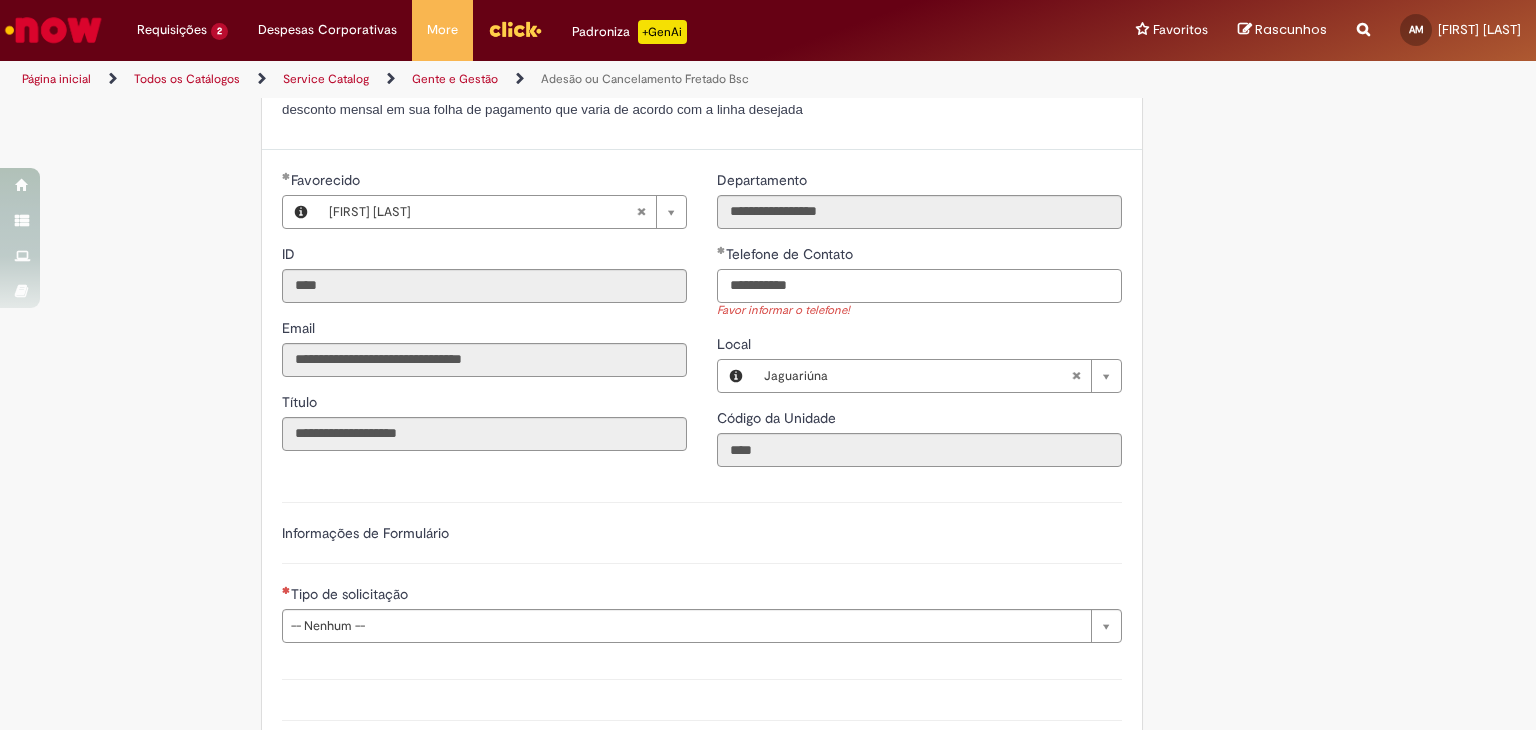 scroll, scrollTop: 200, scrollLeft: 0, axis: vertical 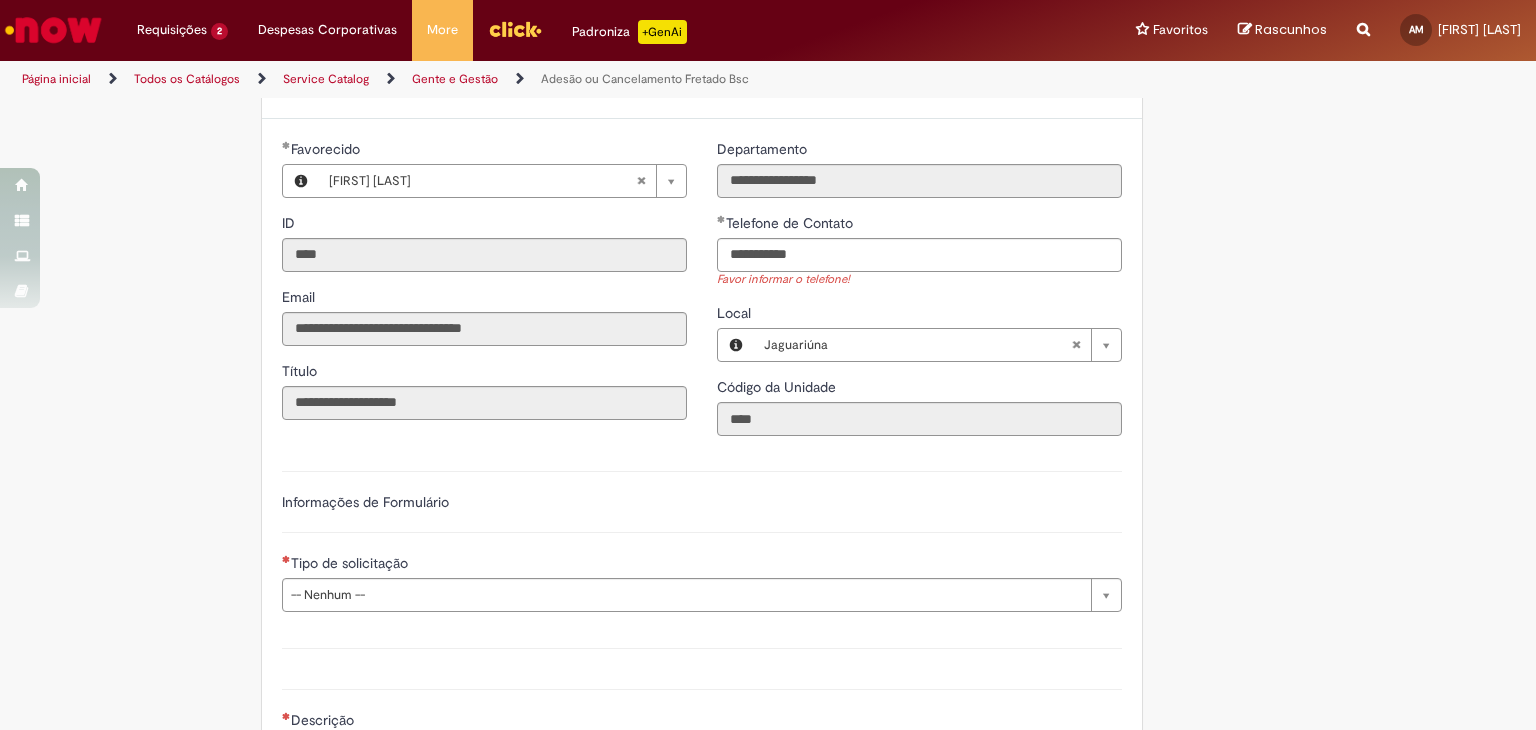 type on "**********" 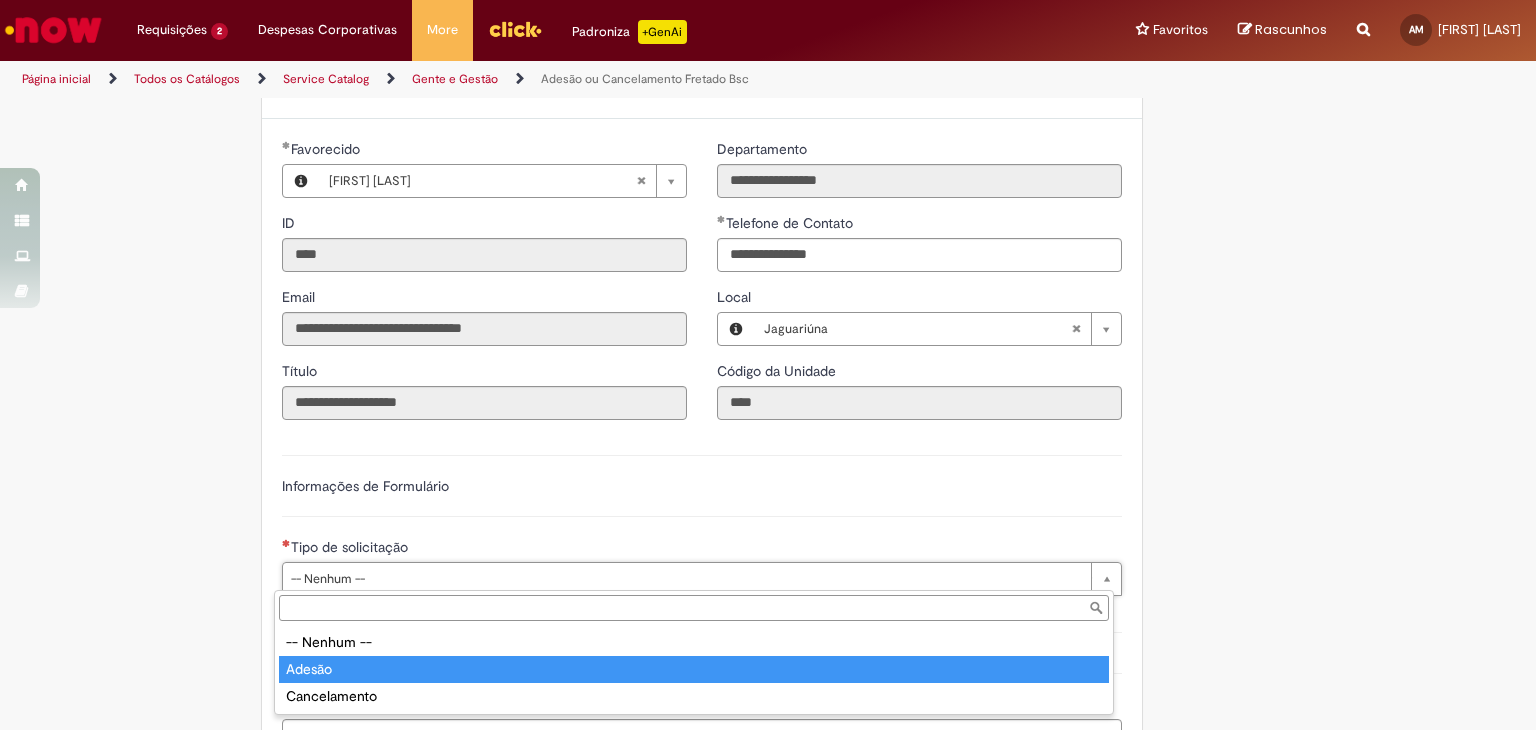 type on "******" 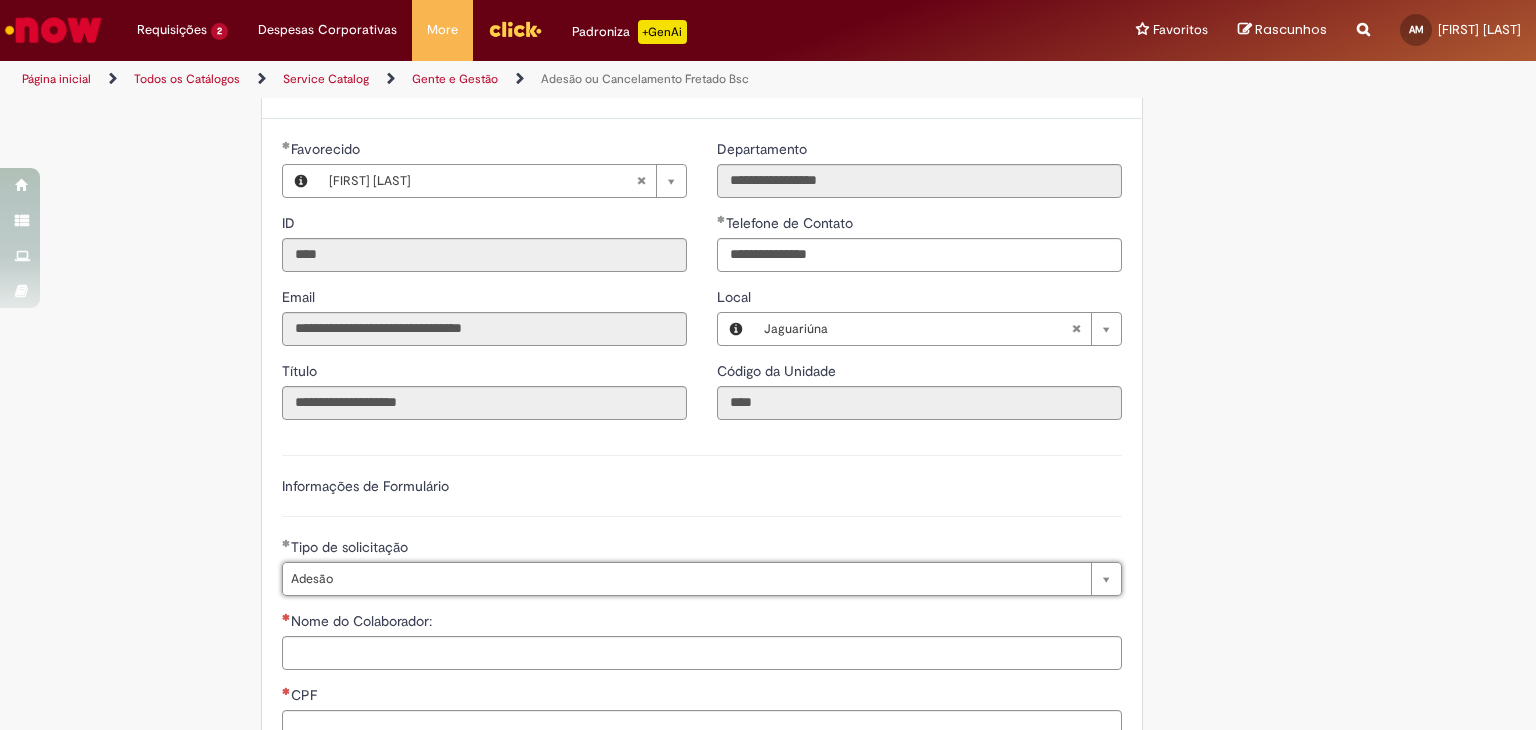scroll, scrollTop: 600, scrollLeft: 0, axis: vertical 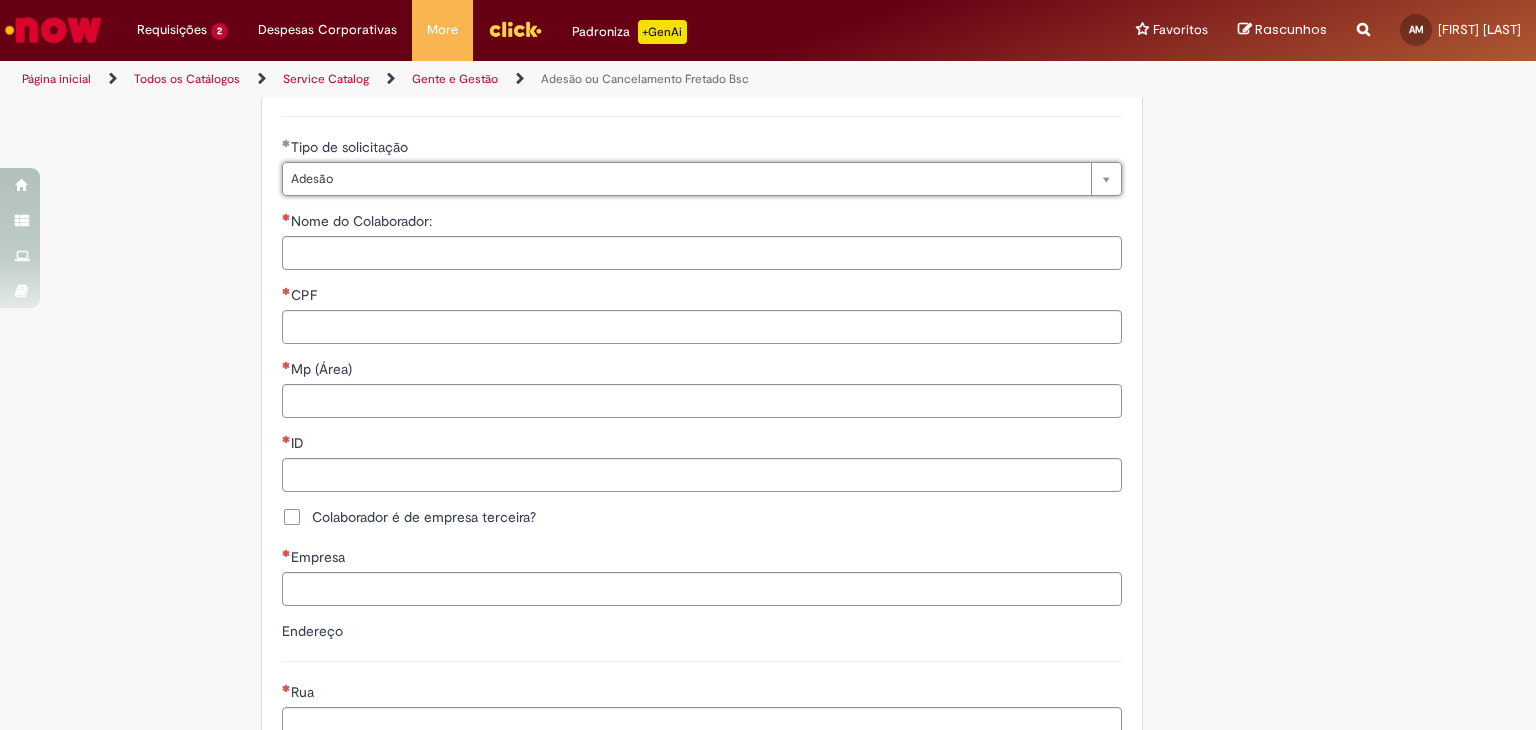 click on "**********" at bounding box center (702, 582) 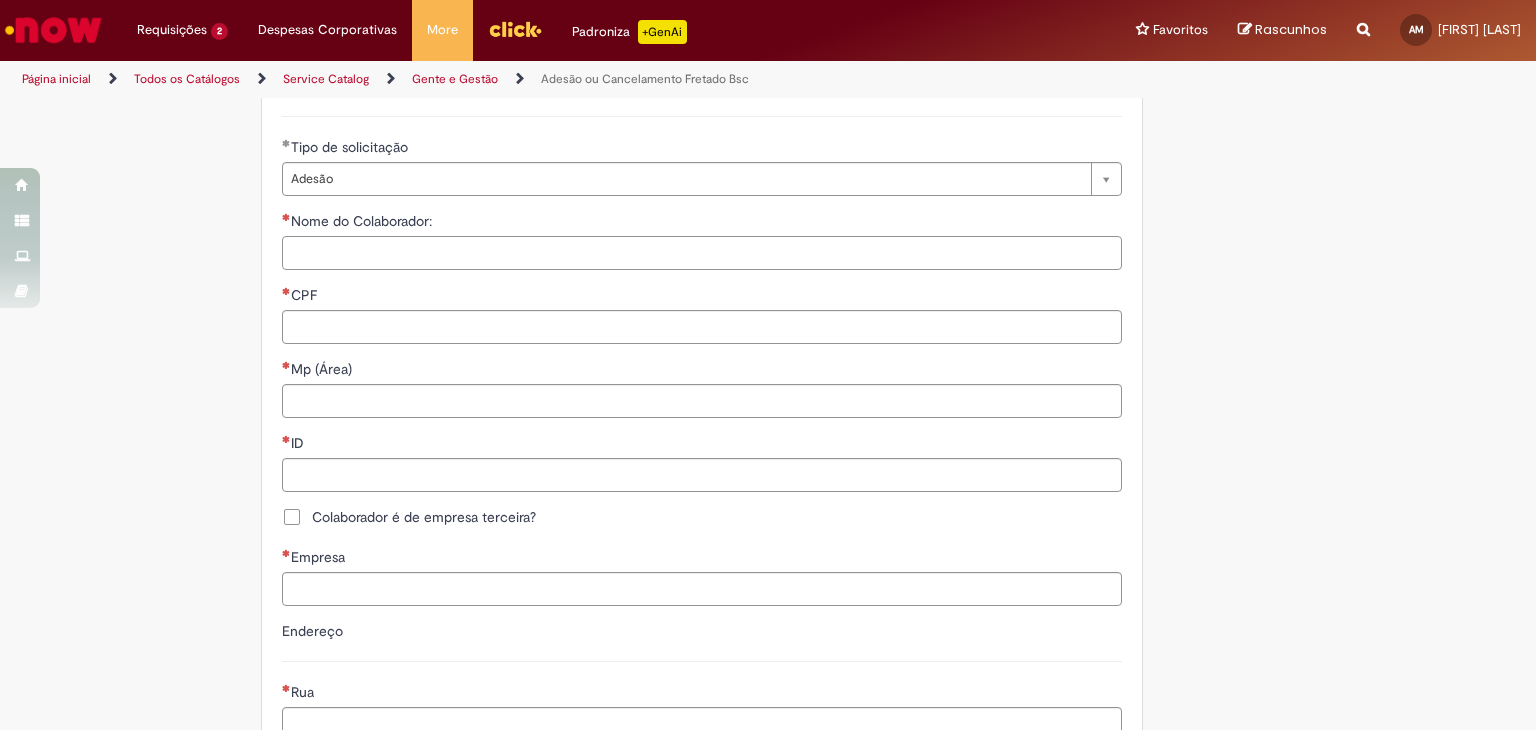 click on "Nome do Colaborador:" at bounding box center [702, 253] 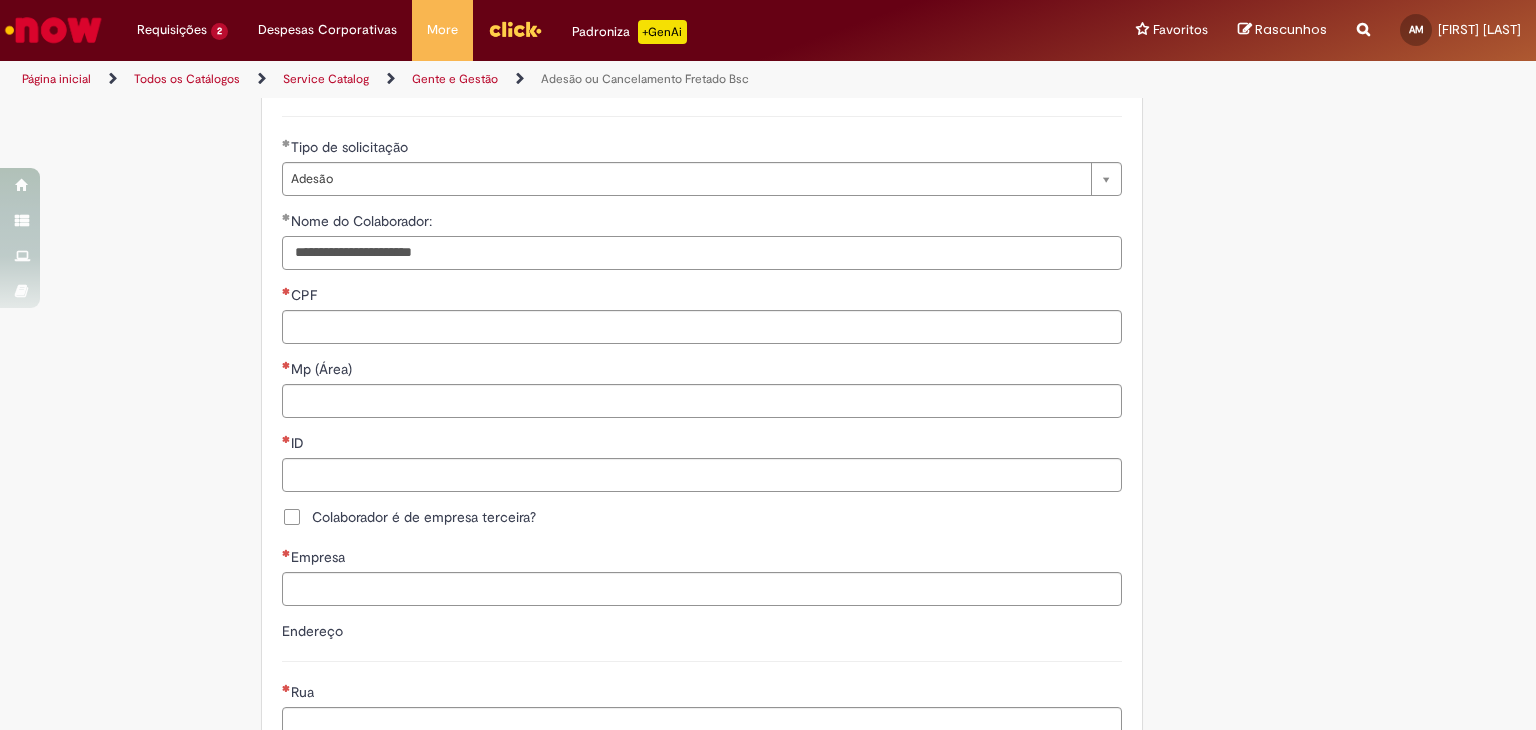 type on "**********" 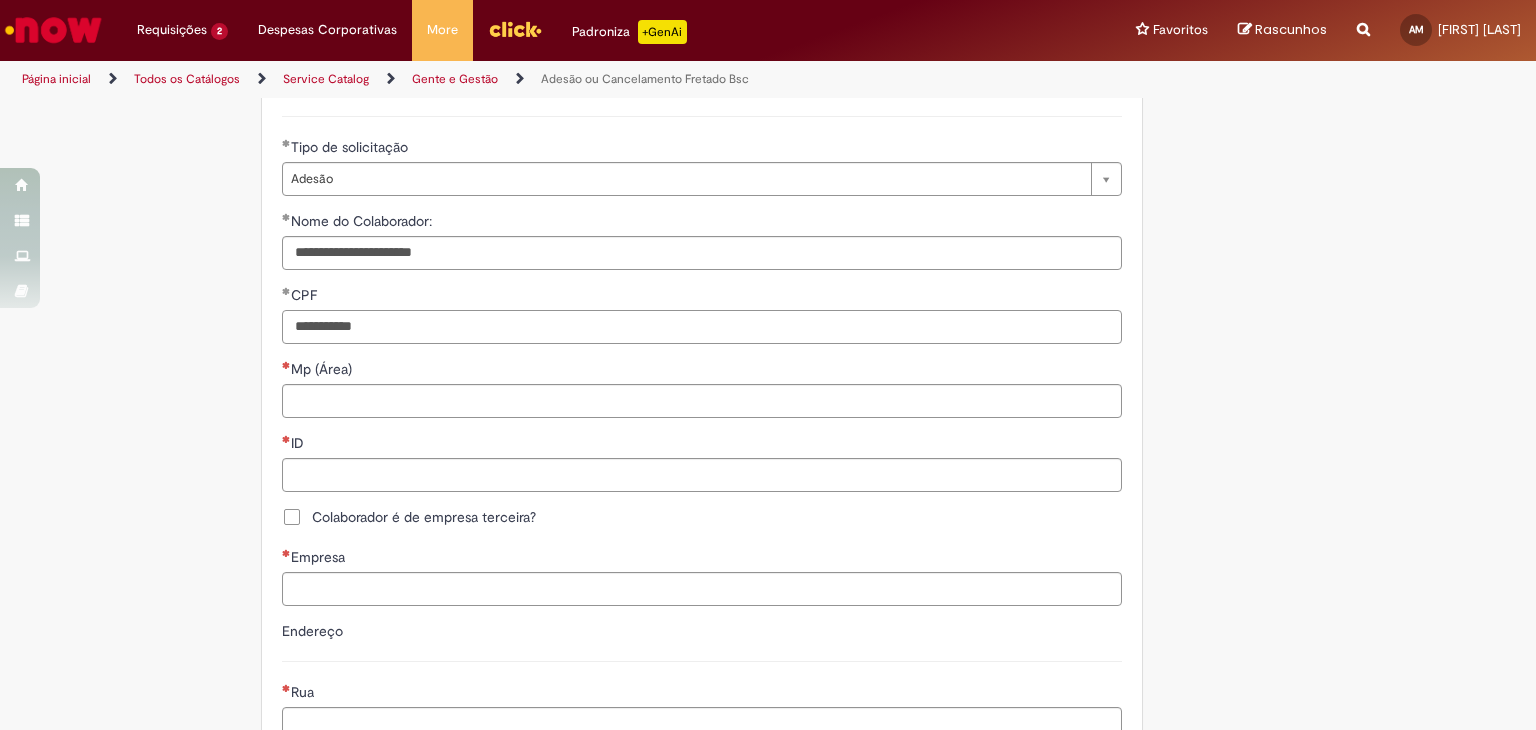 type on "**********" 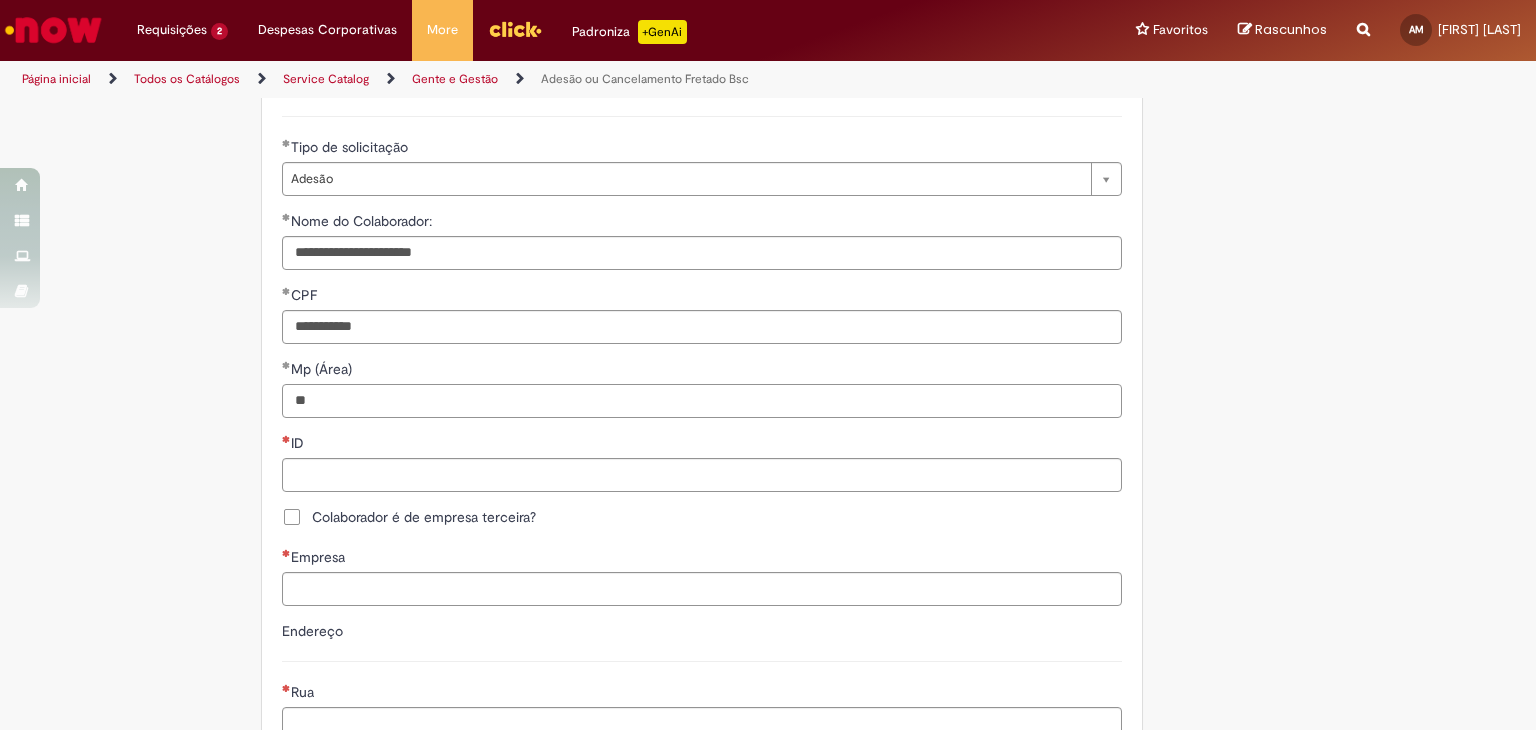 type on "*" 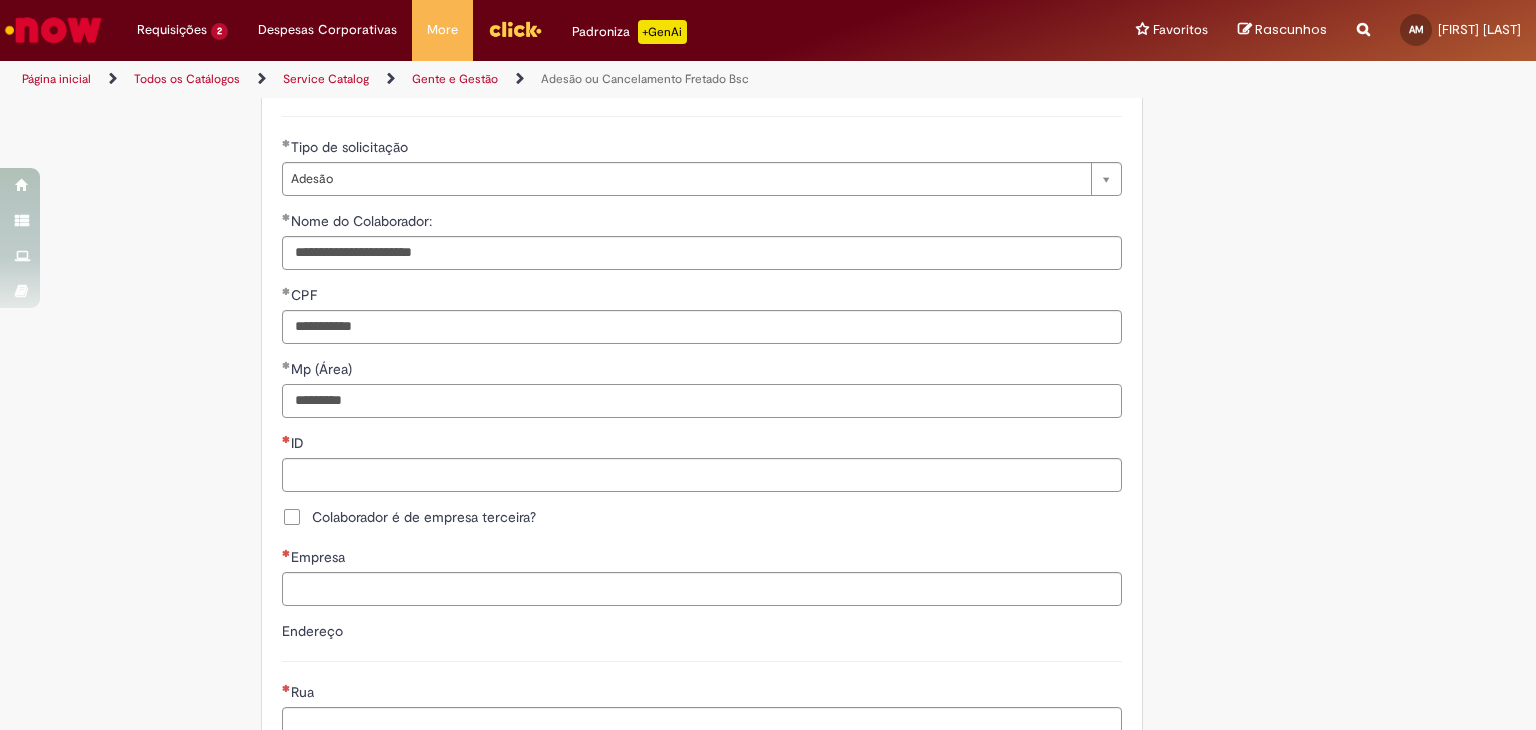 type on "*********" 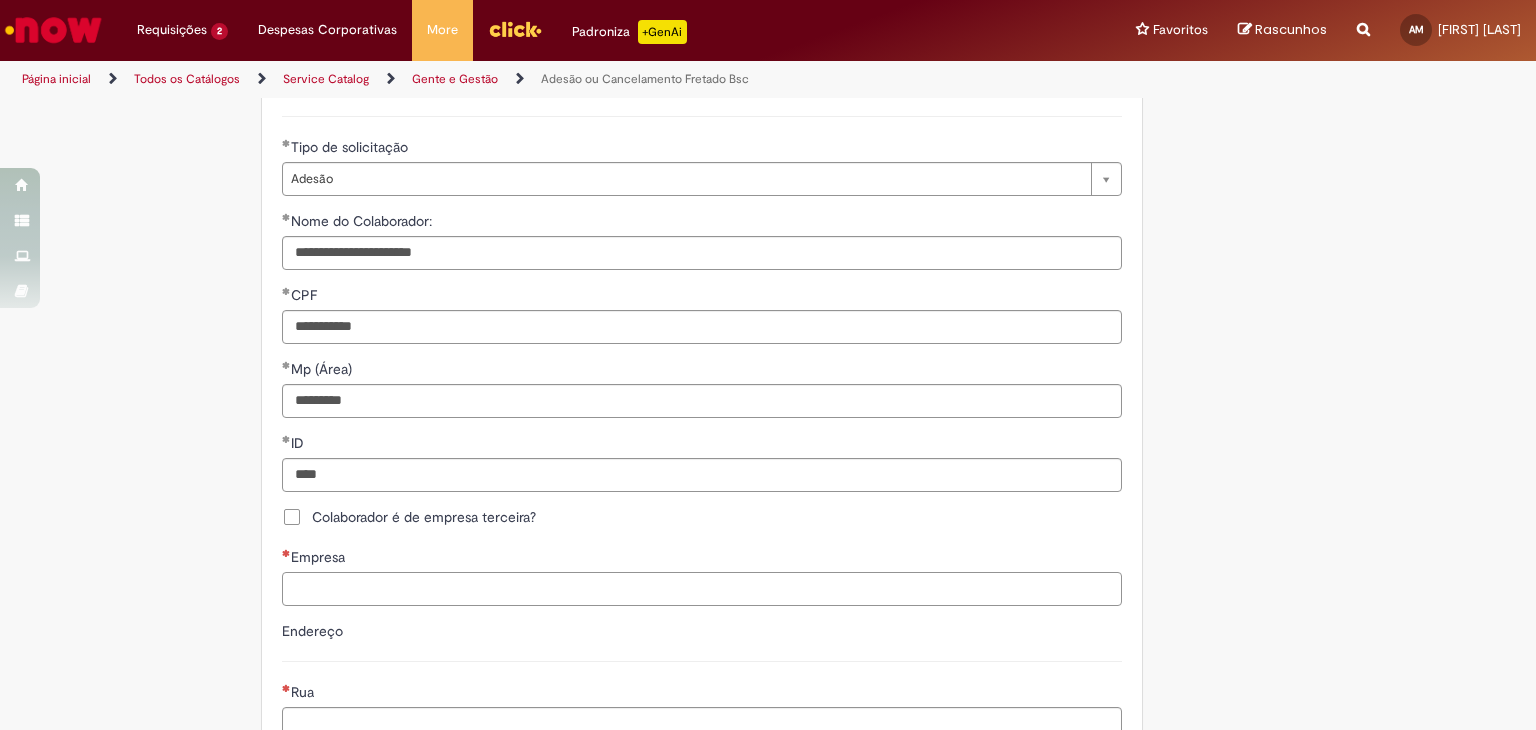 click on "Empresa" at bounding box center (702, 589) 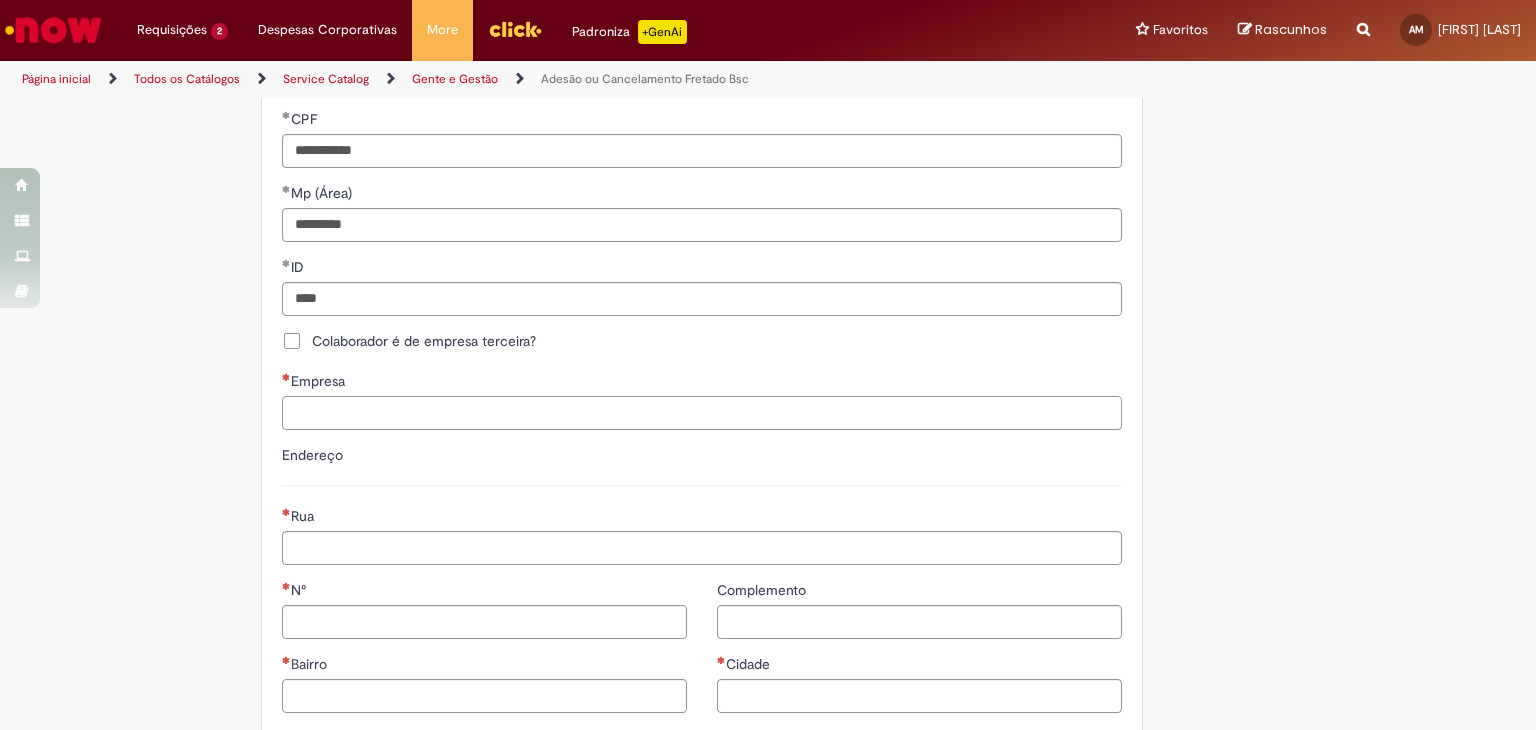 scroll, scrollTop: 800, scrollLeft: 0, axis: vertical 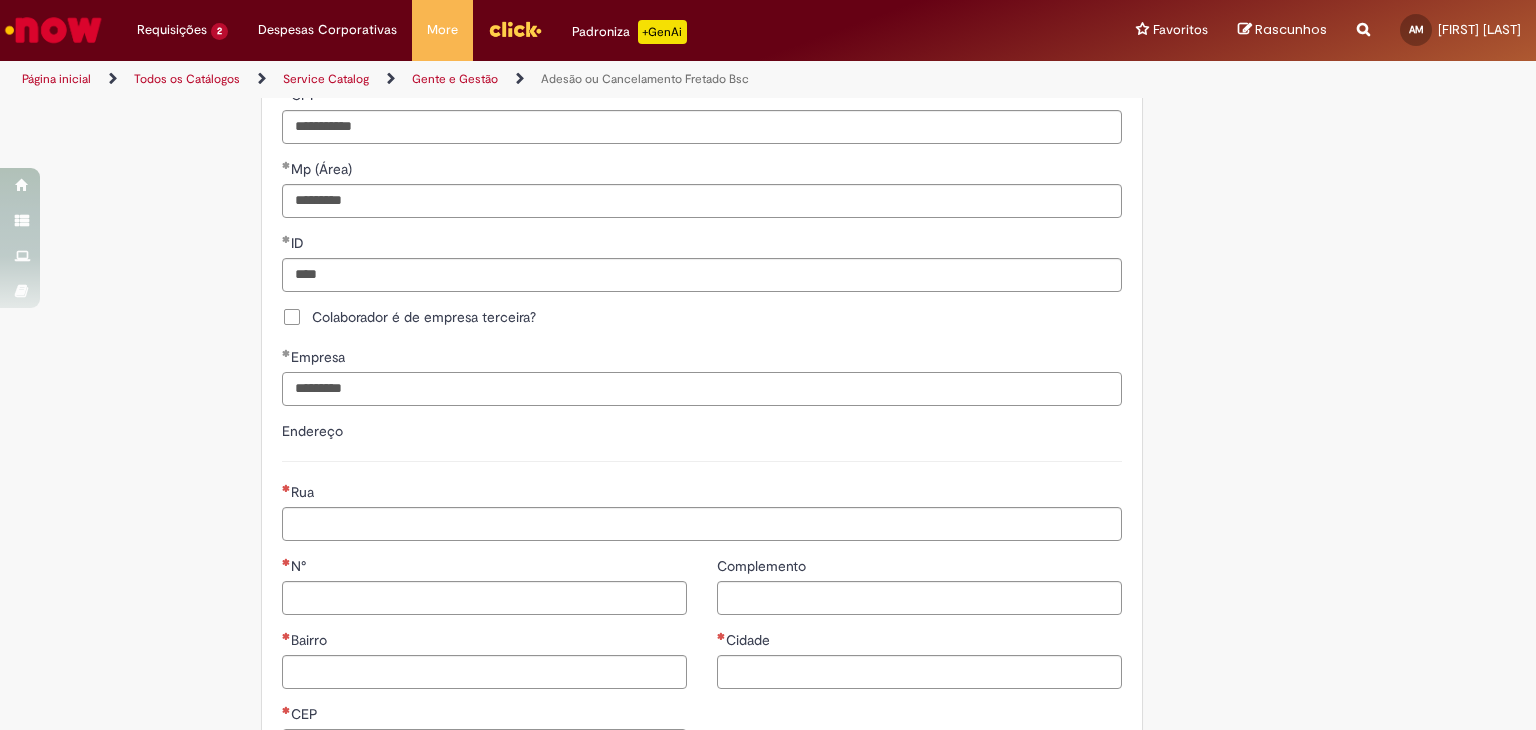 type on "*********" 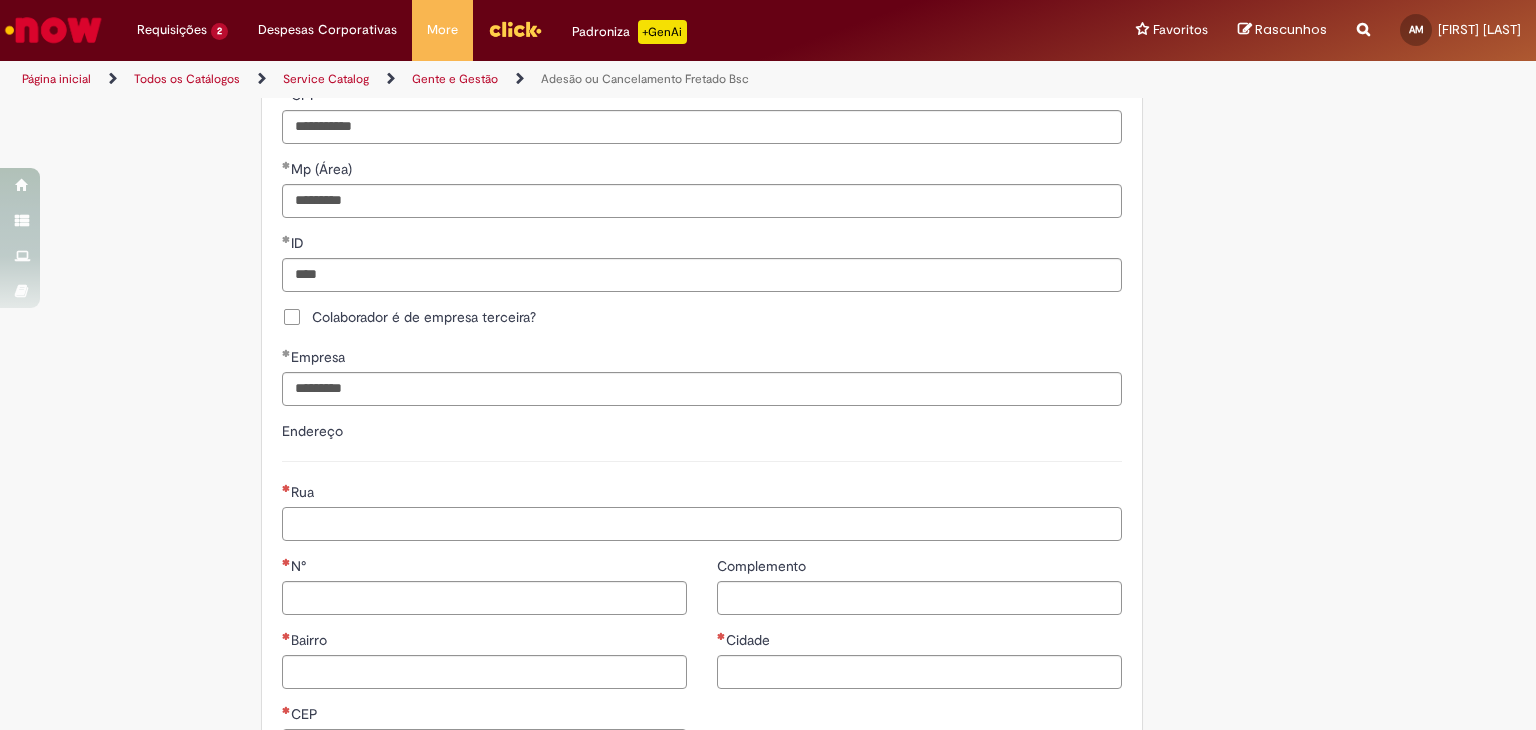 click on "Rua" at bounding box center (702, 524) 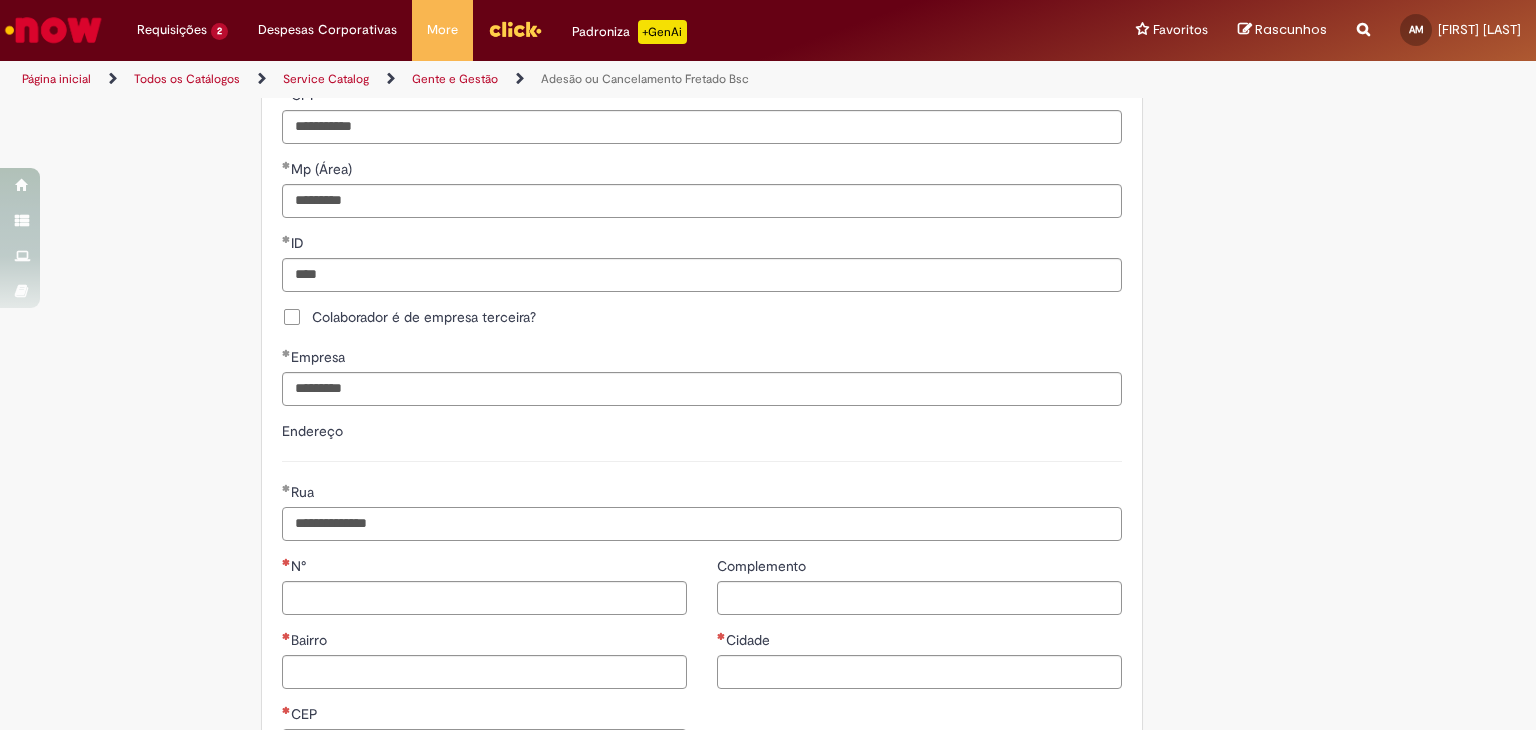 type on "**********" 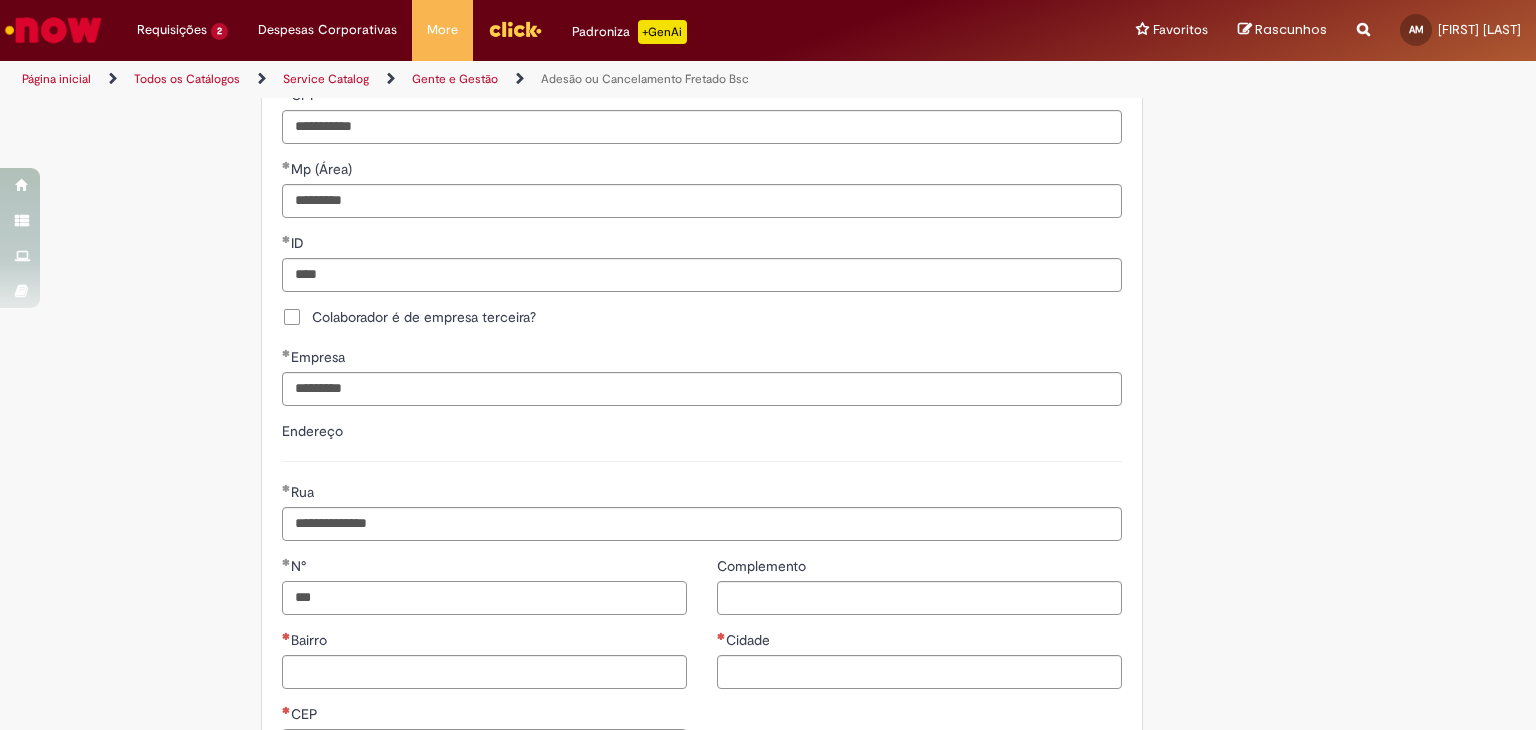 type on "***" 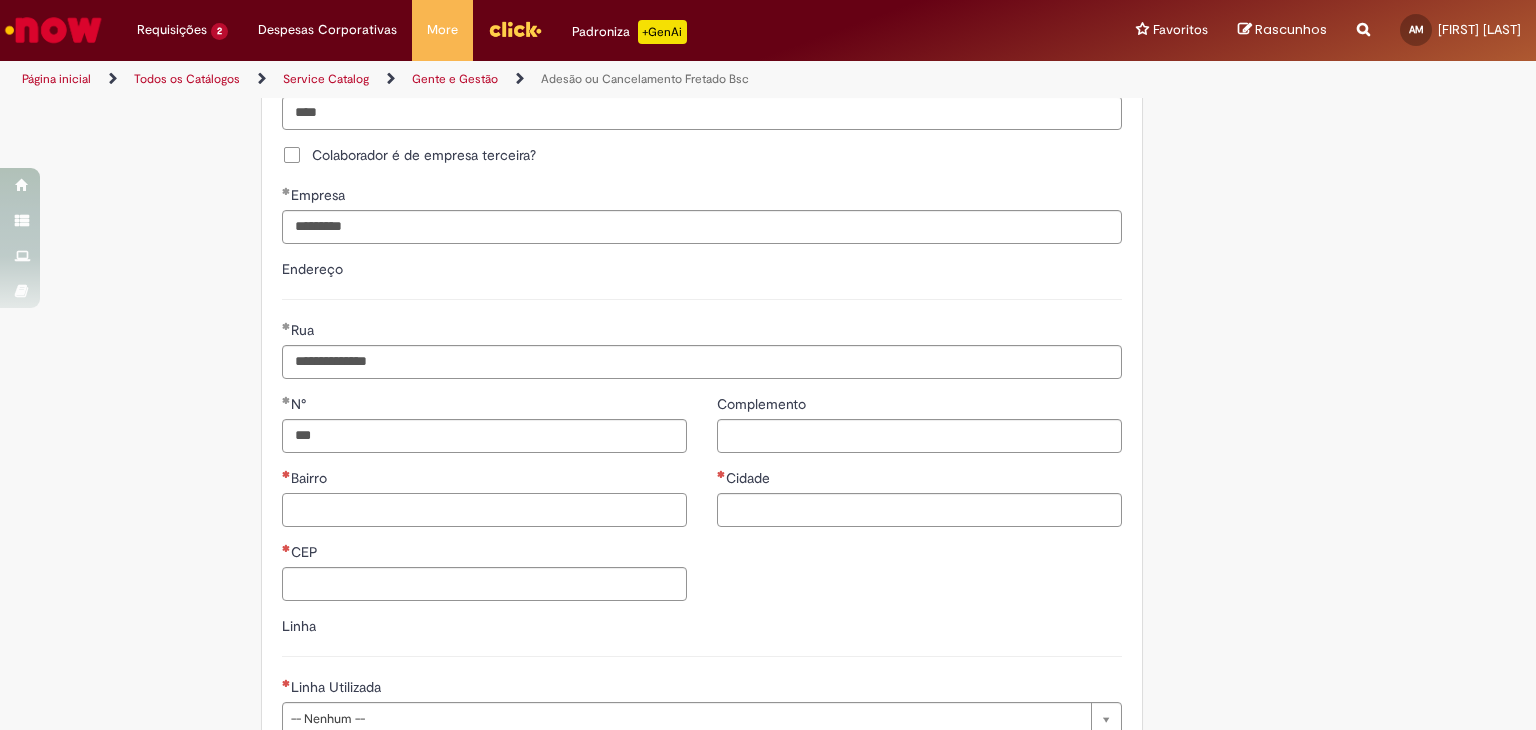 scroll, scrollTop: 1000, scrollLeft: 0, axis: vertical 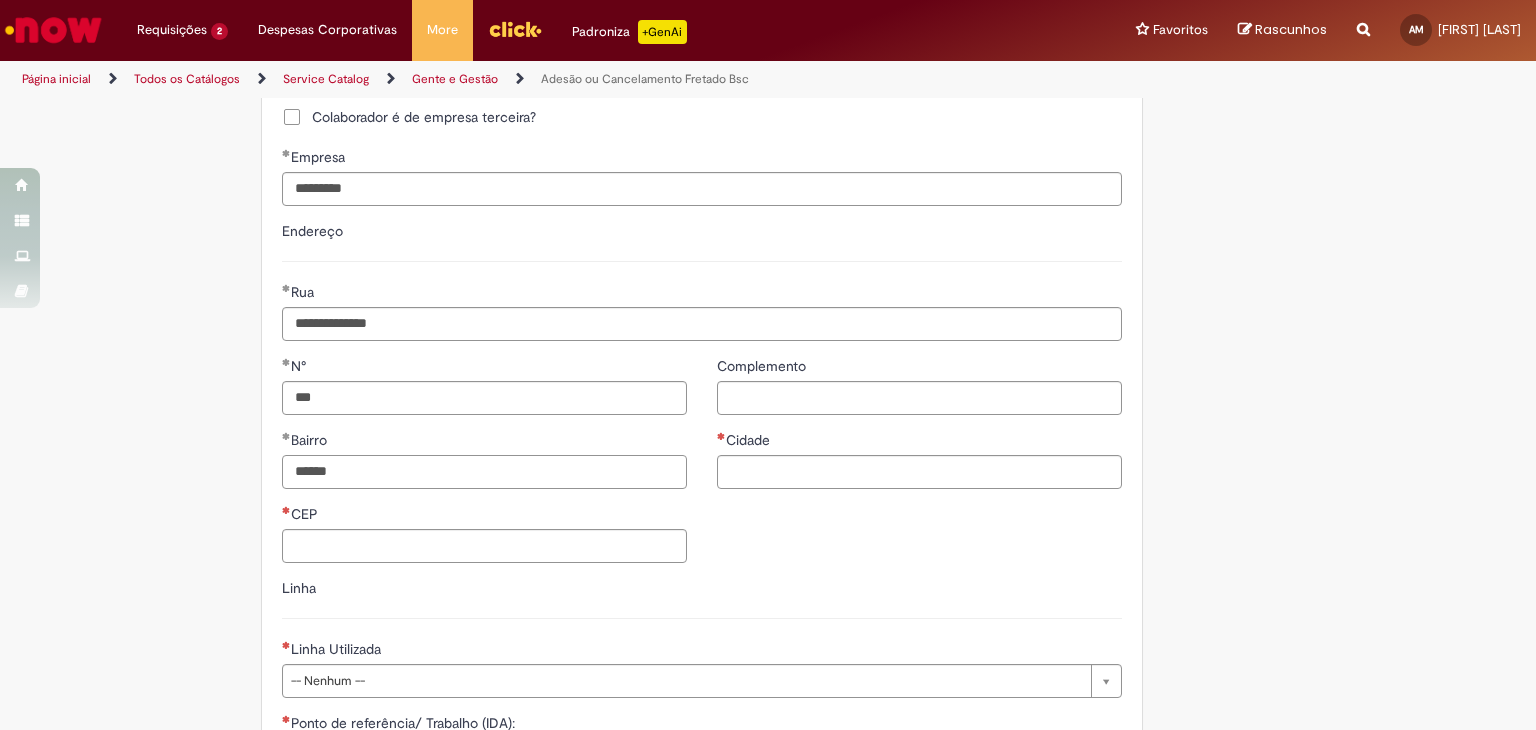 type on "******" 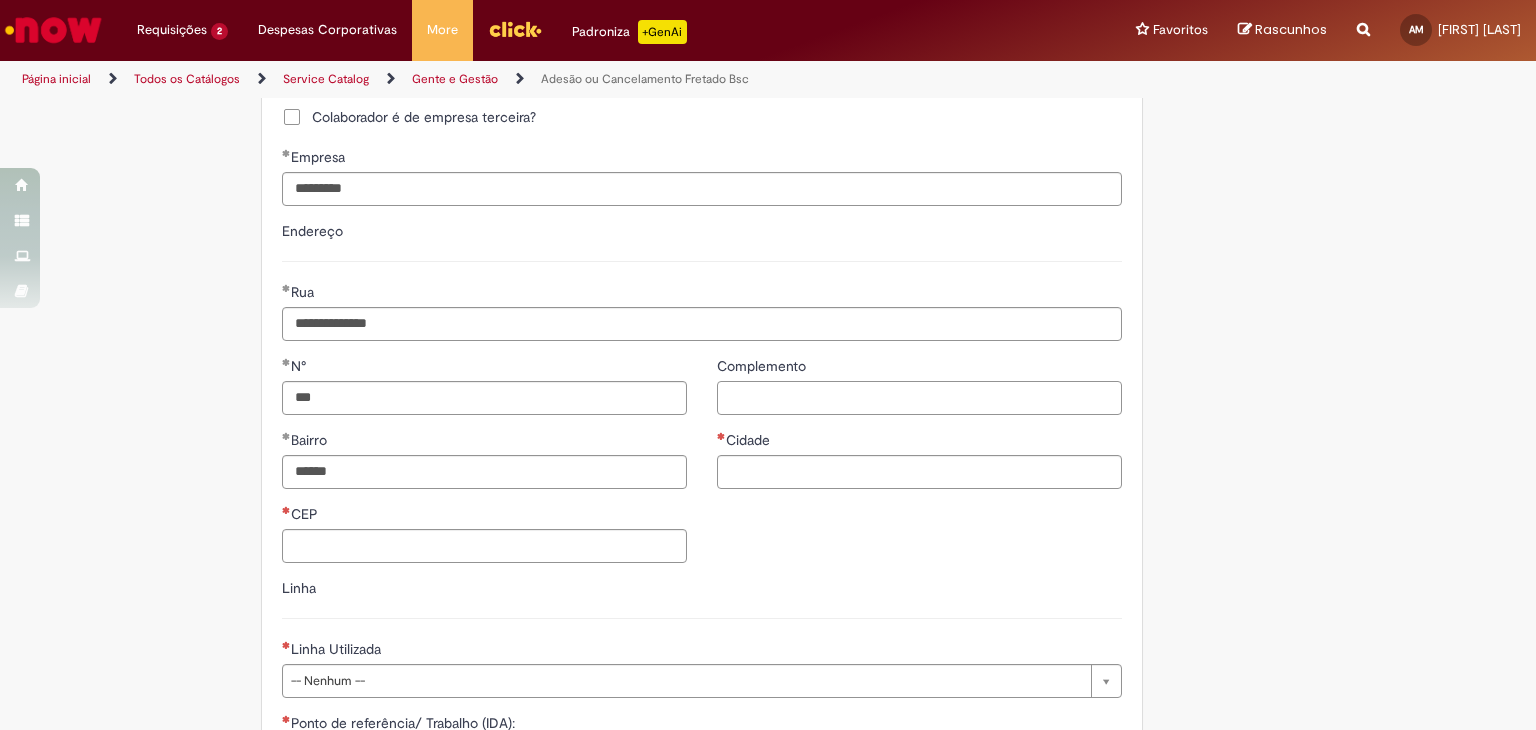 click on "Complemento" at bounding box center (919, 398) 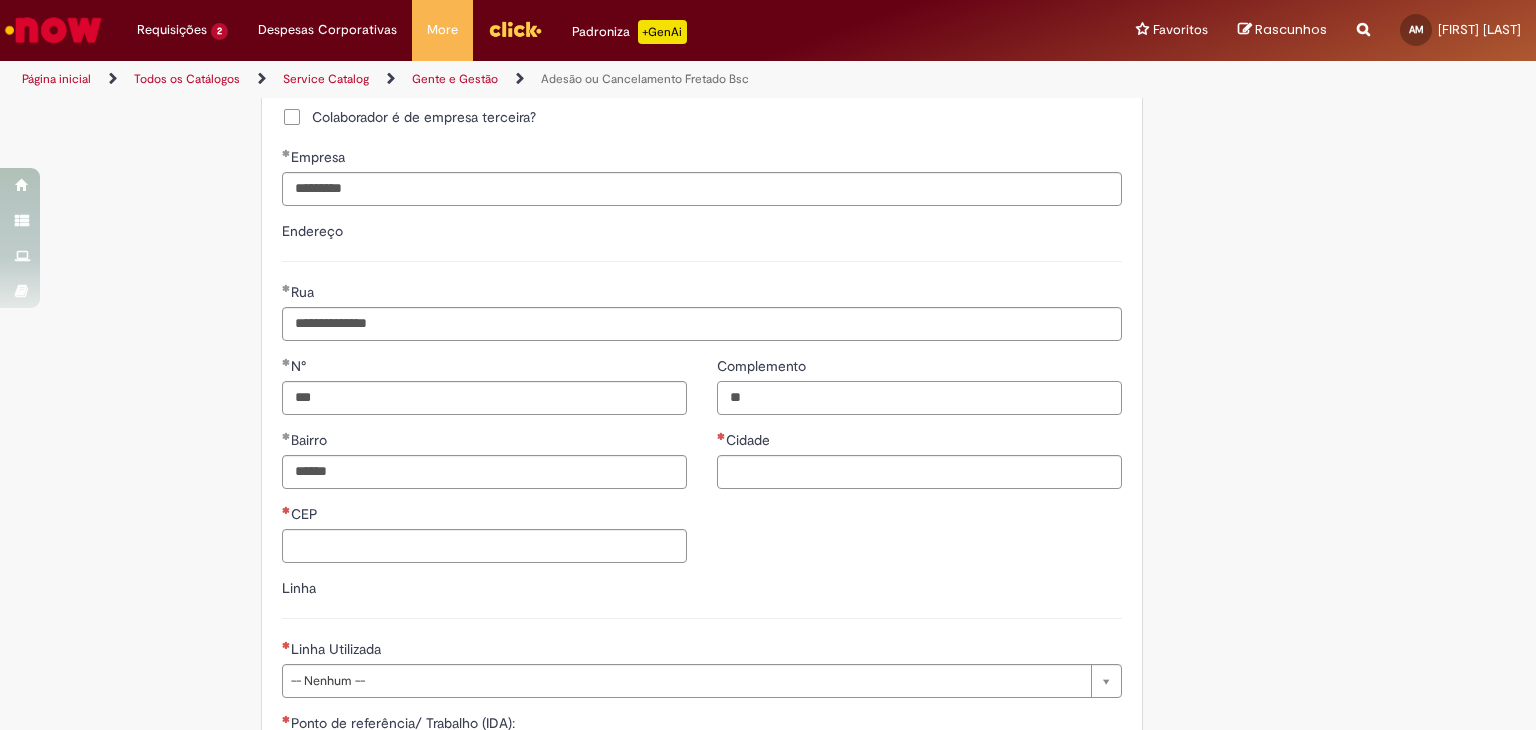 type on "**" 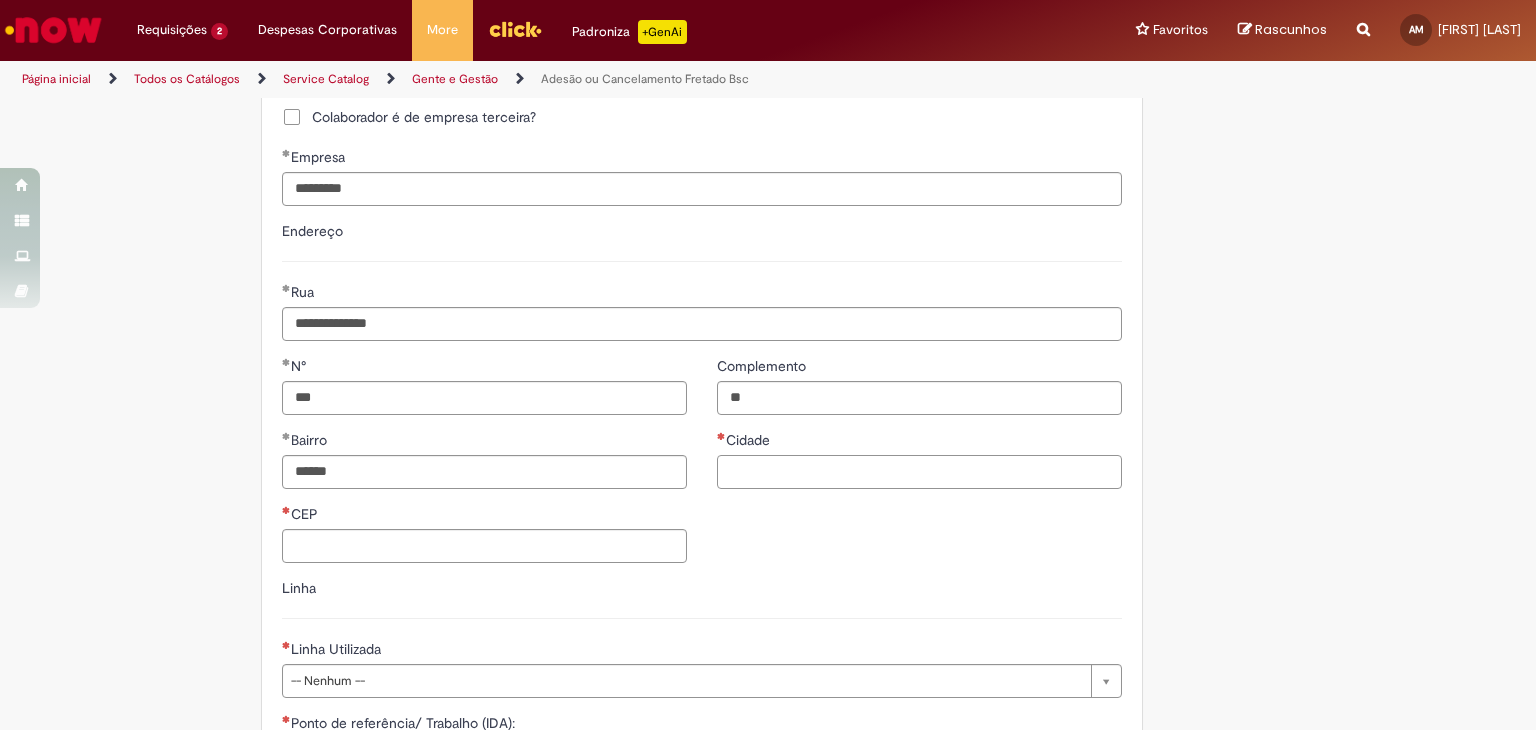 click on "Cidade" at bounding box center (919, 472) 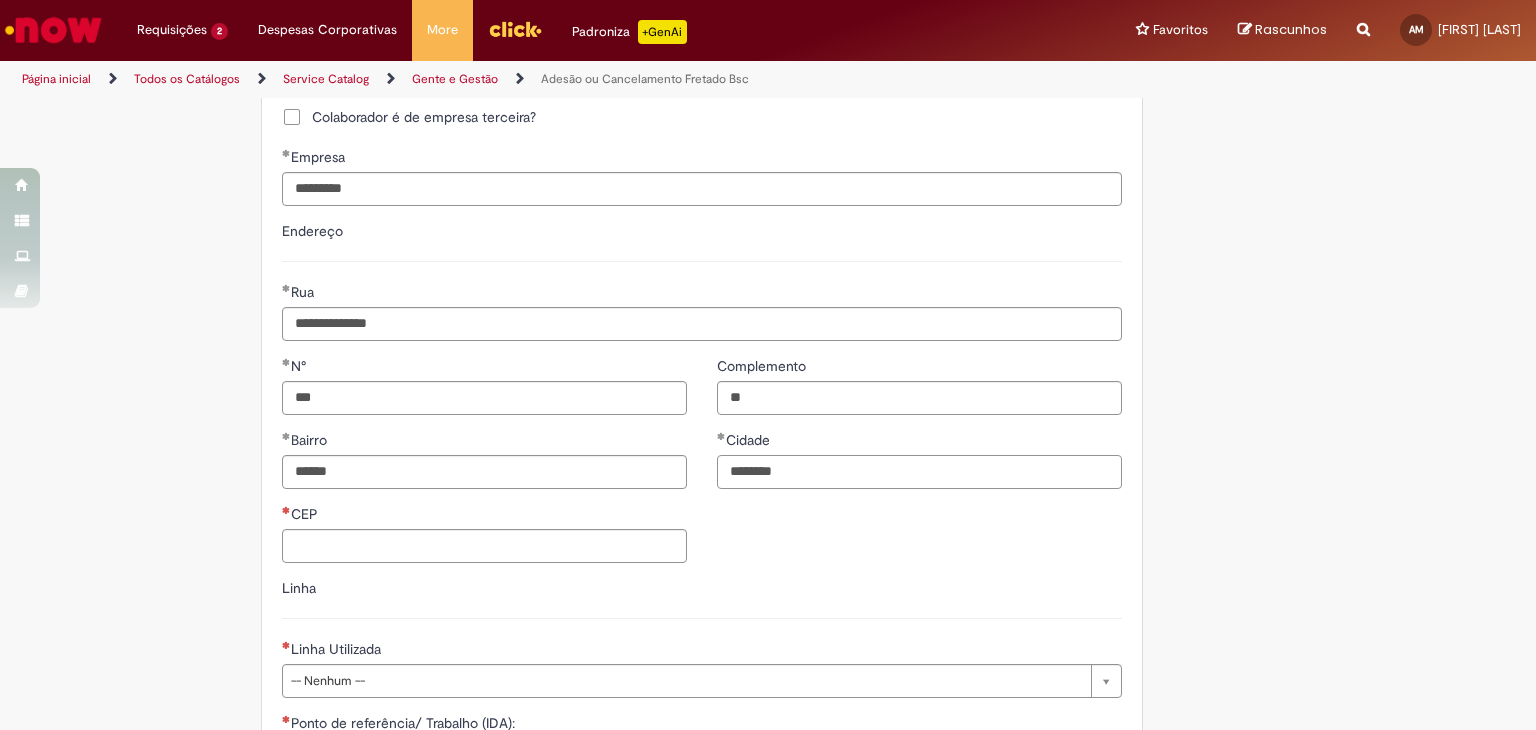 type on "********" 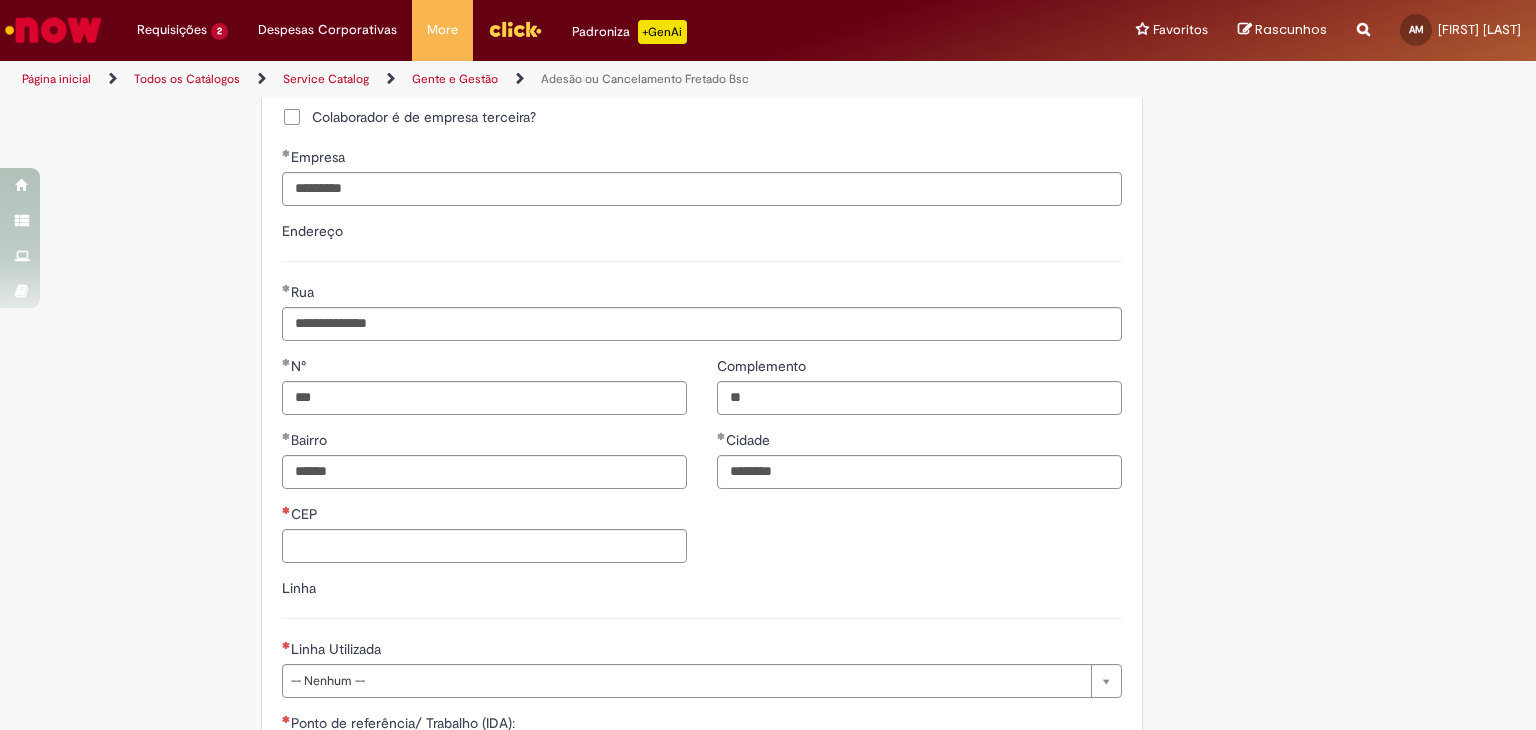click on "CEP" at bounding box center [484, 516] 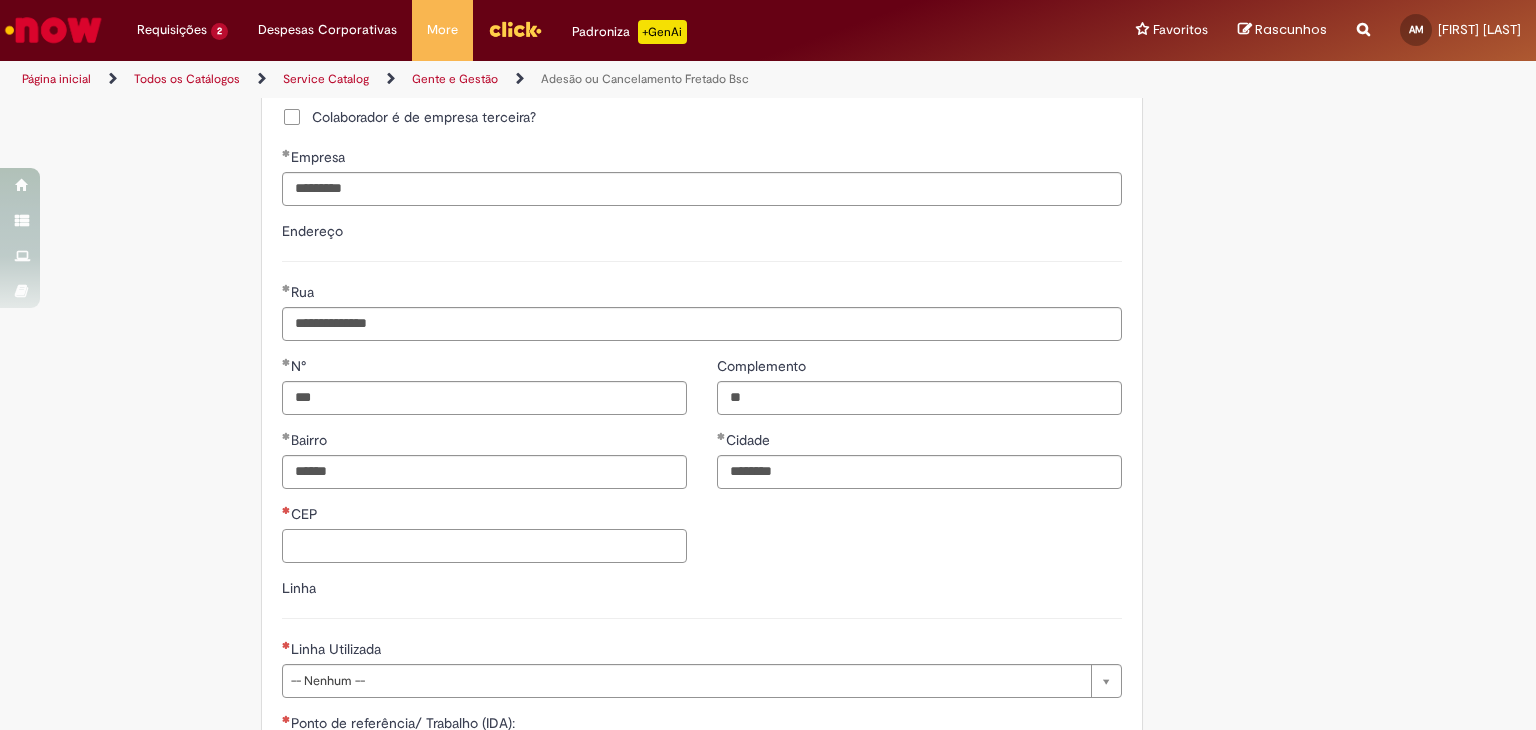 click on "CEP" at bounding box center [484, 546] 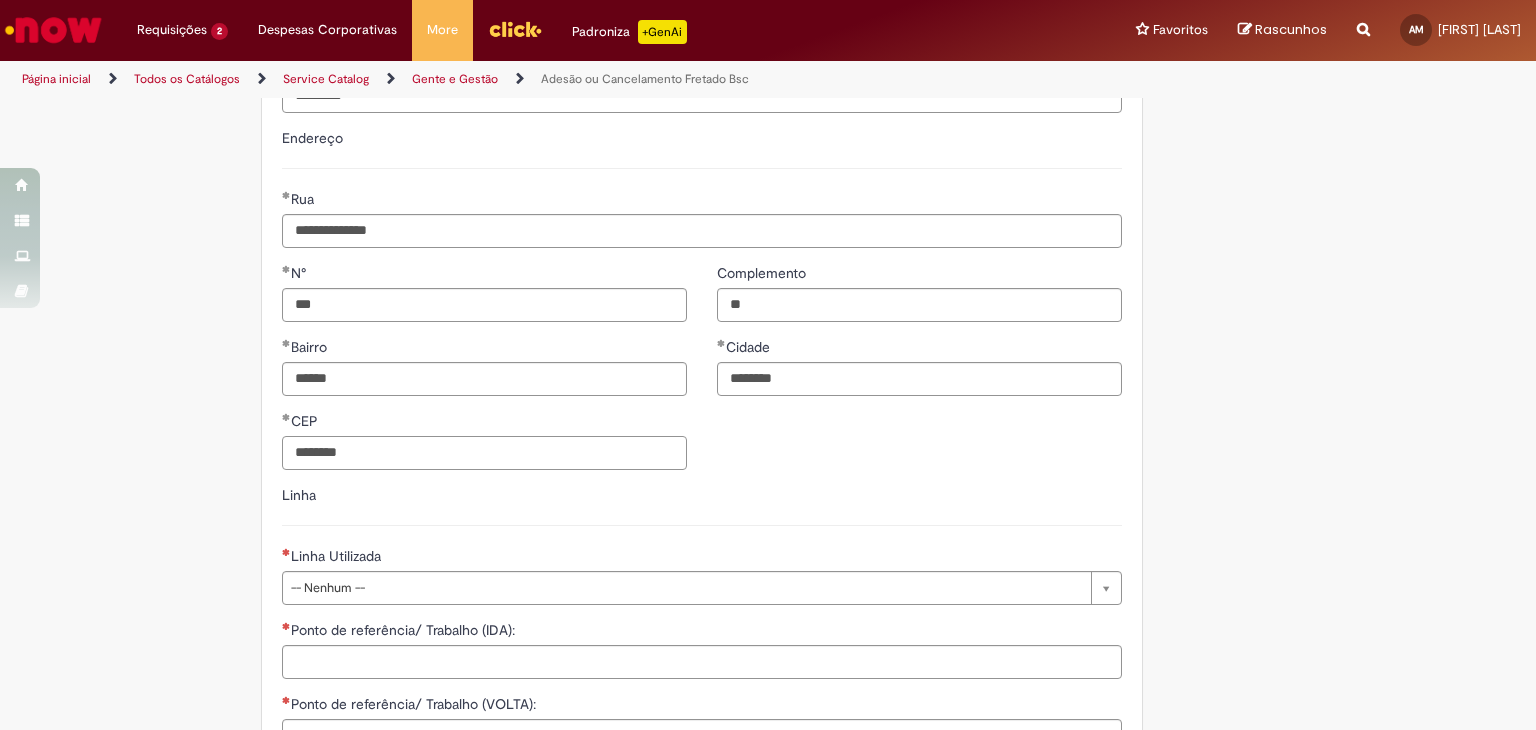 scroll, scrollTop: 1200, scrollLeft: 0, axis: vertical 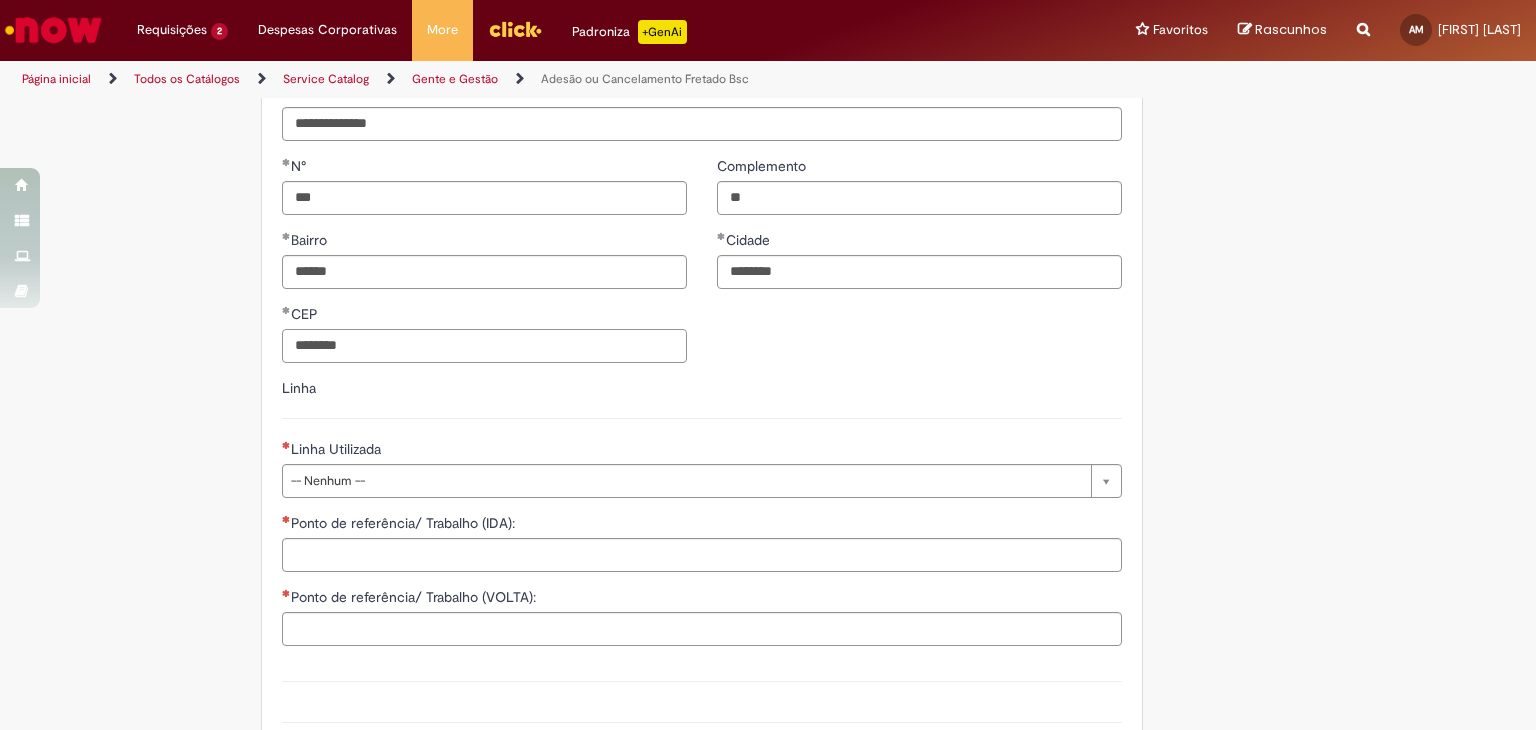 type on "********" 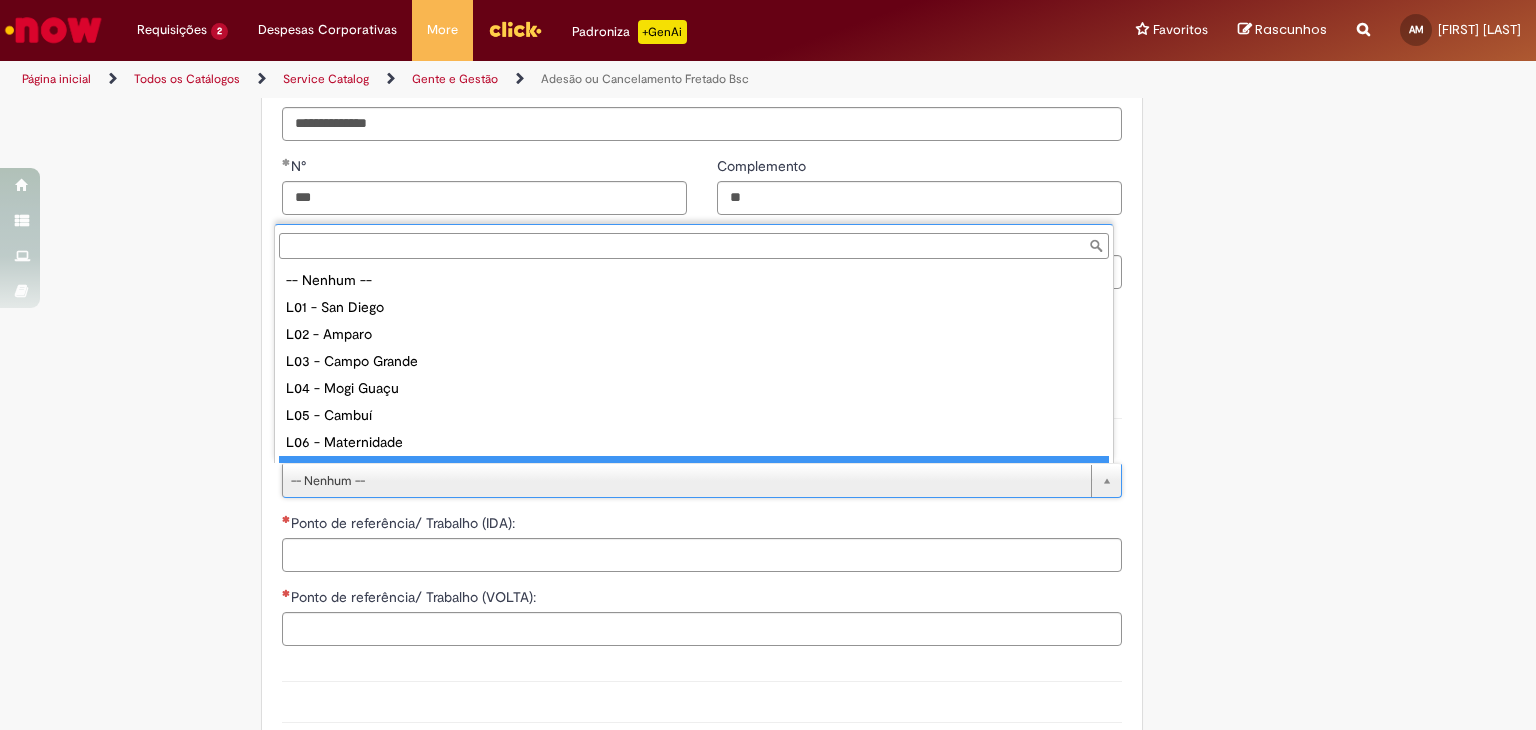 scroll, scrollTop: 16, scrollLeft: 0, axis: vertical 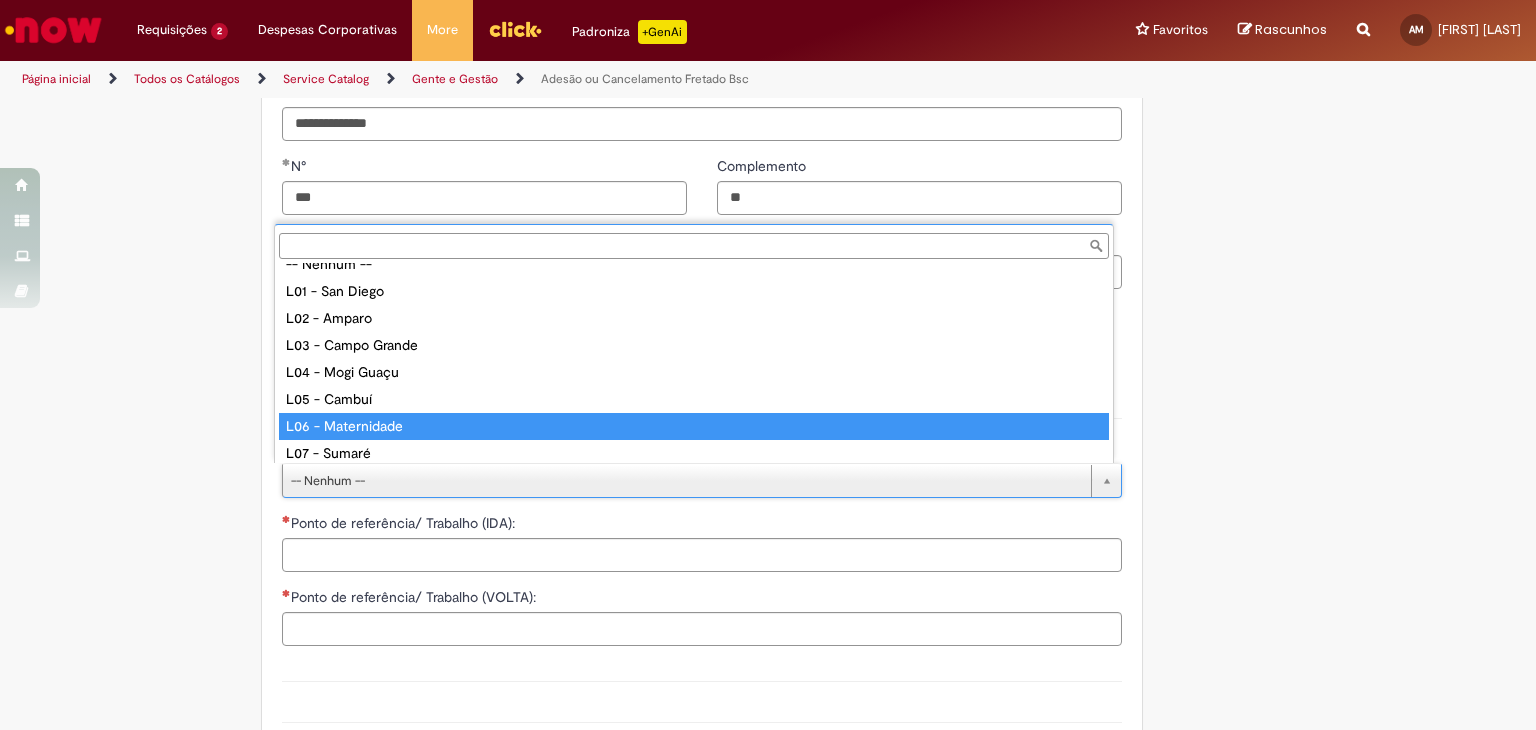 type on "**********" 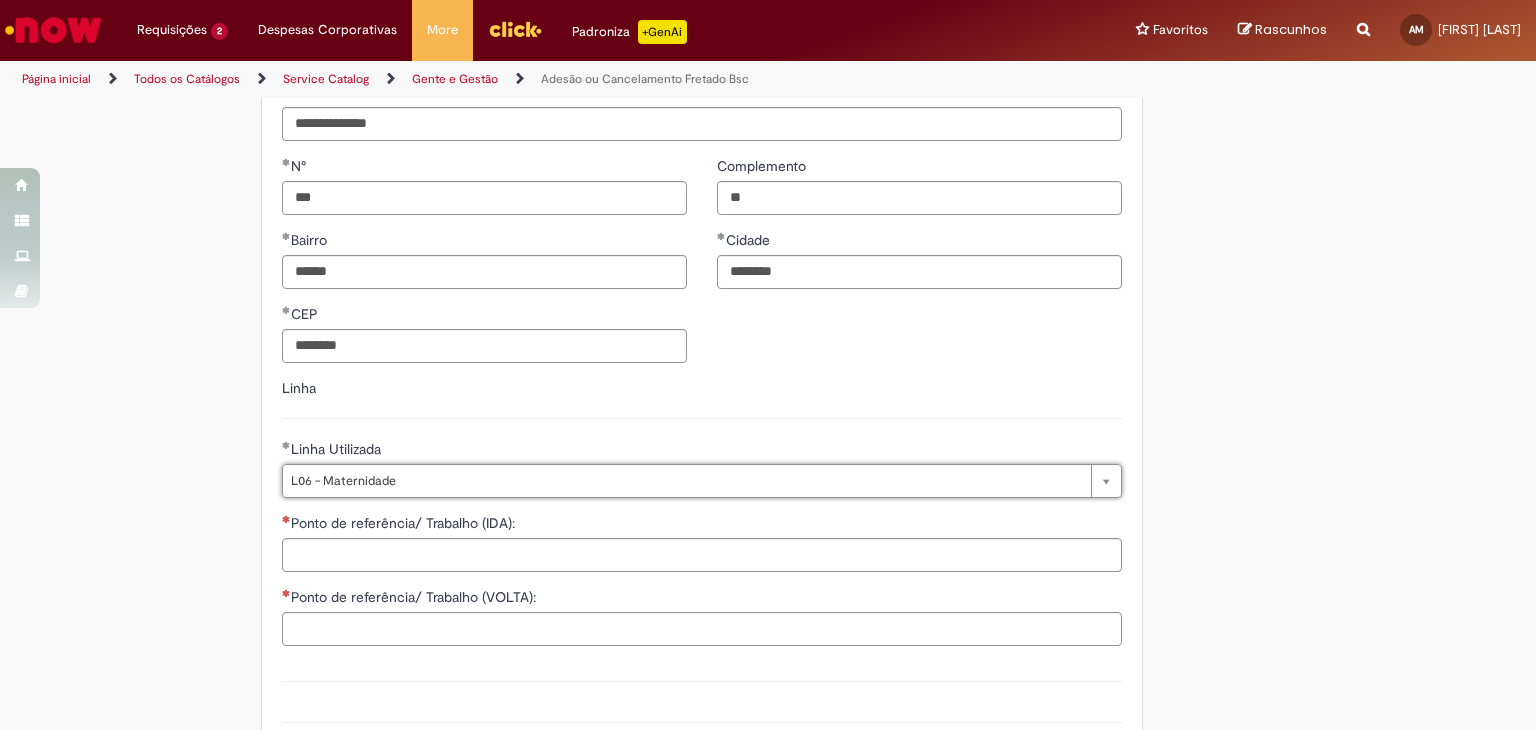 click on "Tire dúvidas com LupiAssist    +GenAI
Oi! Eu sou LupiAssist, uma Inteligência Artificial Generativa em constante aprendizado   Meu conteúdo é monitorado para trazer uma melhor experiência
Dúvidas comuns:
Só mais um instante, estou consultando nossas bases de conhecimento  e escrevendo a melhor resposta pra você!
Title
Lorem ipsum dolor sit amet    Fazer uma nova pergunta
Gerei esta resposta utilizando IA Generativa em conjunto com os nossos padrões. Em caso de divergência, os documentos oficiais prevalecerão.
Saiba mais em:
Ou ligue para:
E aí, te ajudei?
Sim, obrigado!" at bounding box center [768, -29] 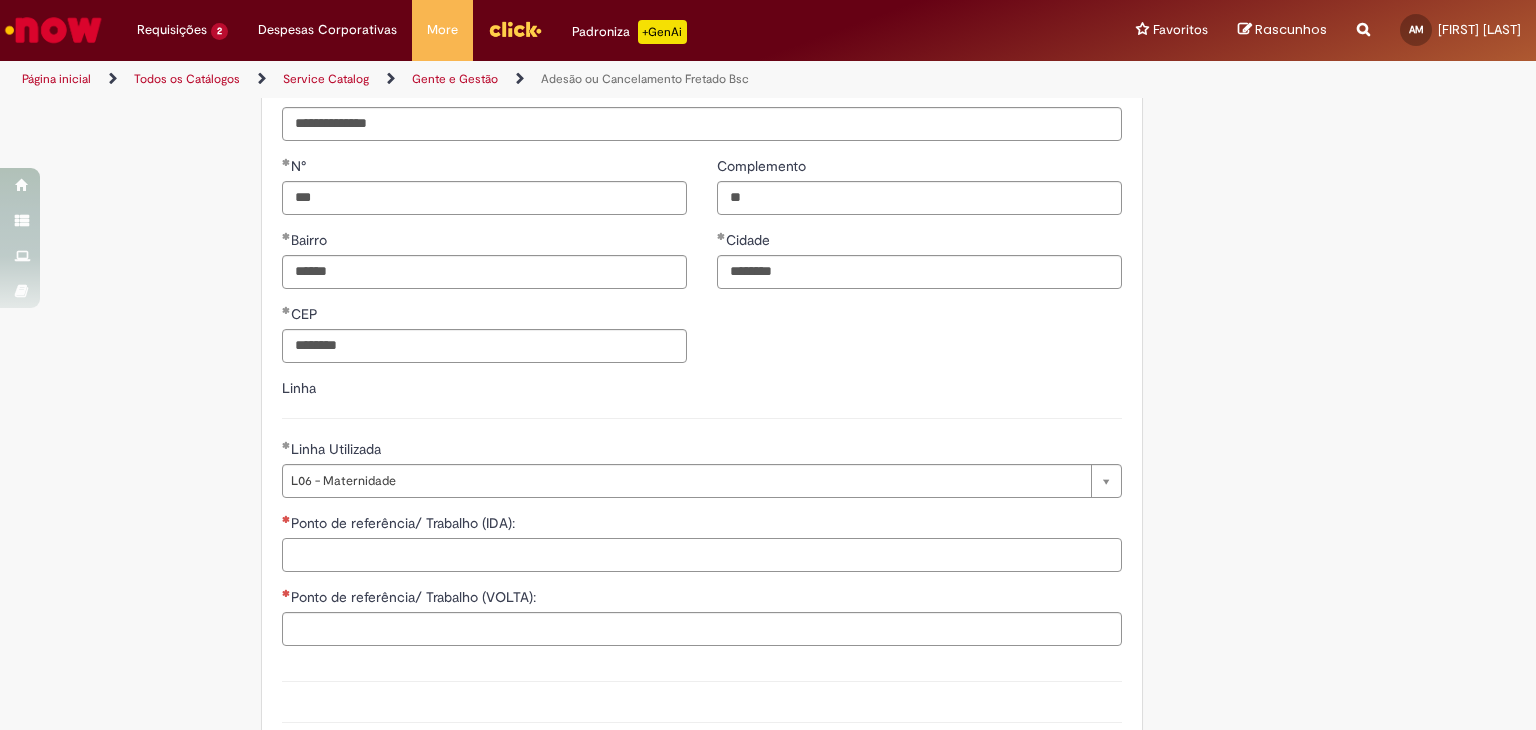 click on "Ponto de referência/ Trabalho (IDA):" at bounding box center [702, 555] 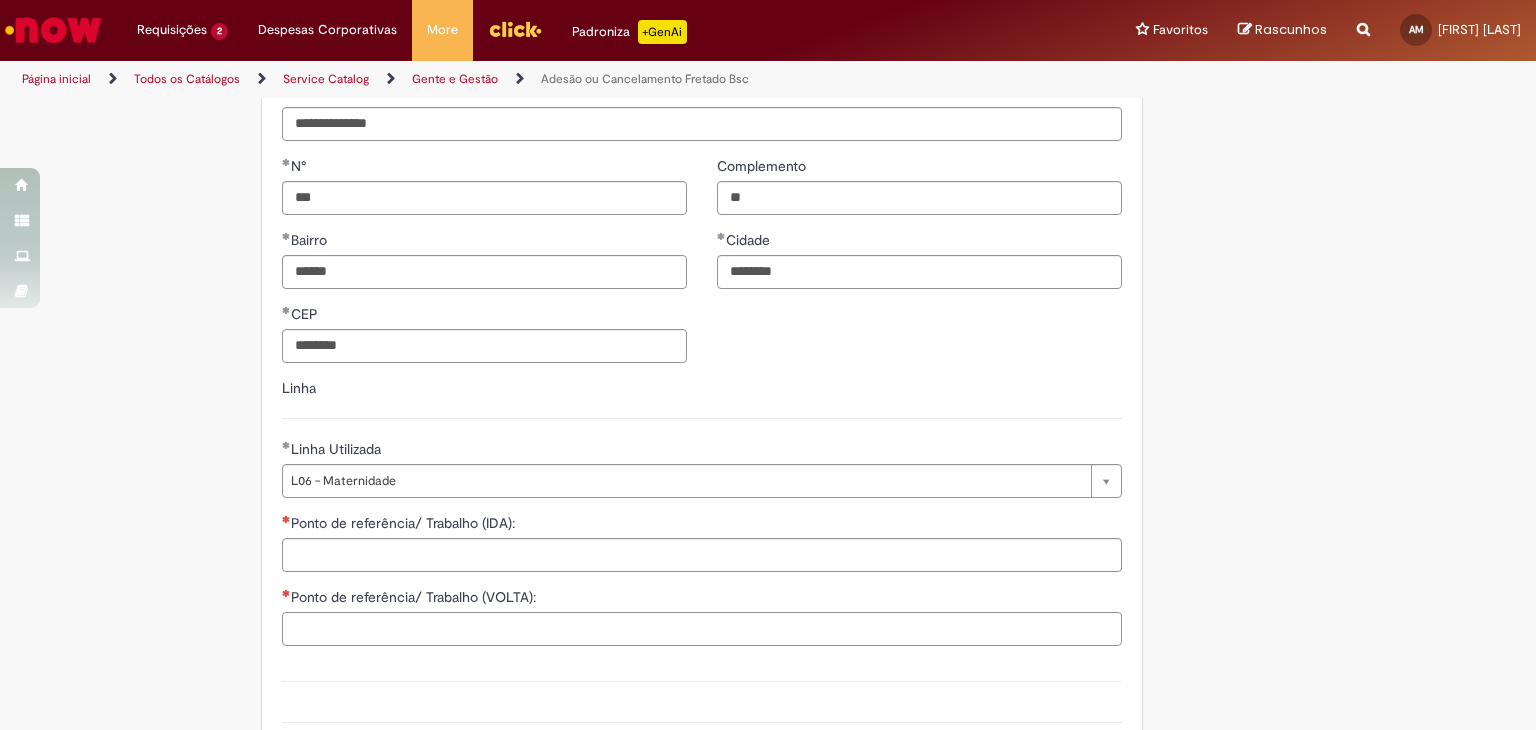 click on "Ponto de referência/ Trabalho (VOLTA):" at bounding box center (702, 629) 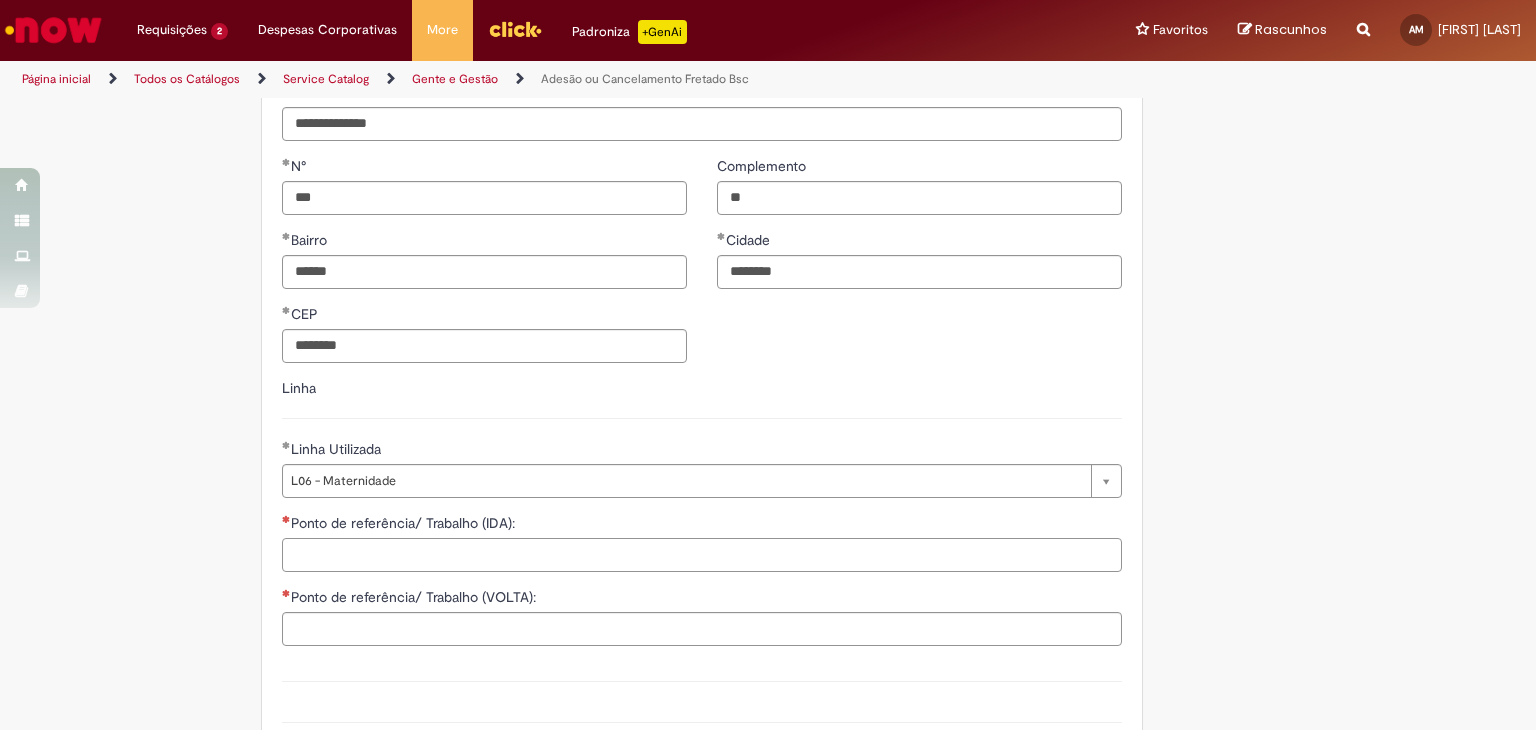 click on "Ponto de referência/ Trabalho (IDA):" at bounding box center [702, 555] 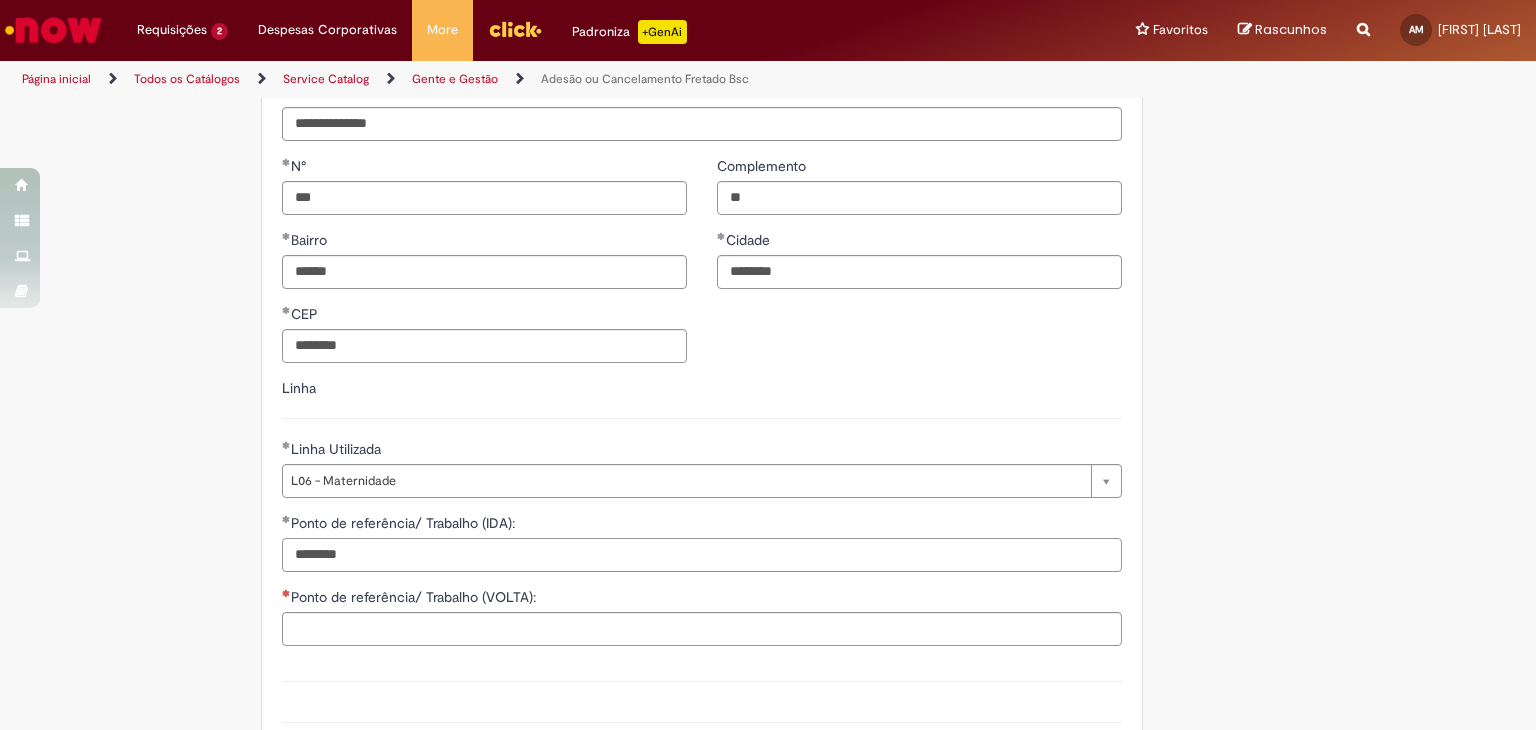 drag, startPoint x: 374, startPoint y: 549, endPoint x: 212, endPoint y: 535, distance: 162.6038 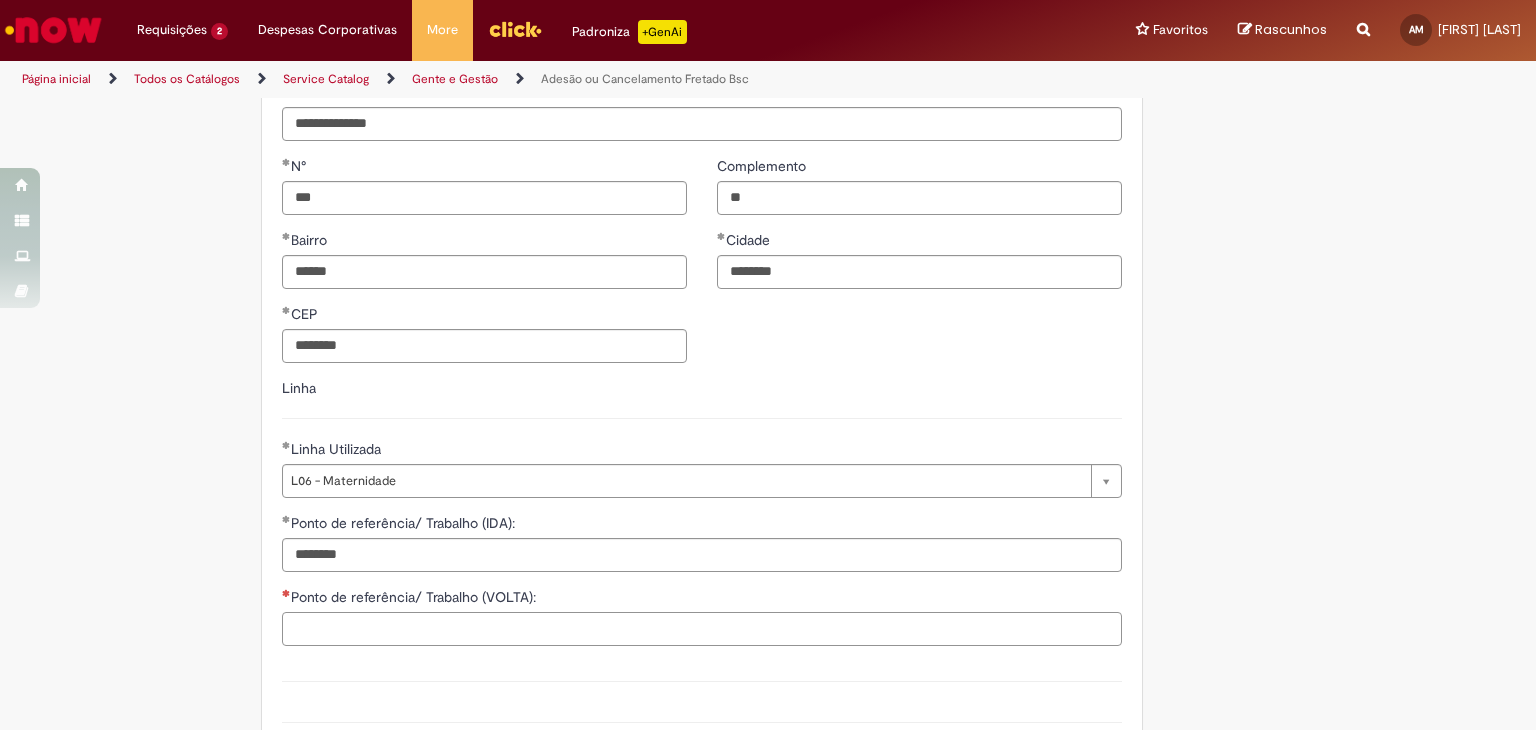 click on "Ponto de referência/ Trabalho (VOLTA):" at bounding box center (702, 629) 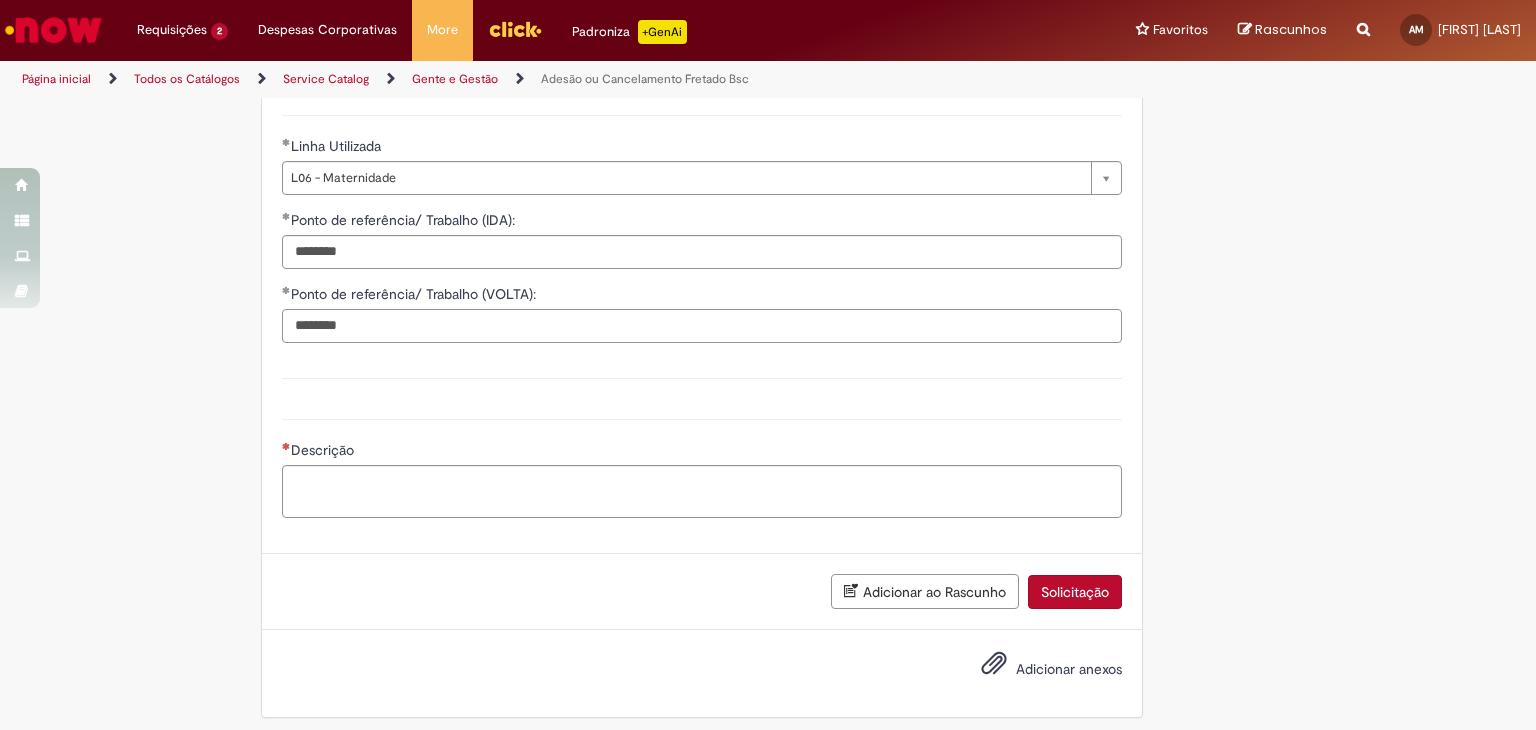 scroll, scrollTop: 1508, scrollLeft: 0, axis: vertical 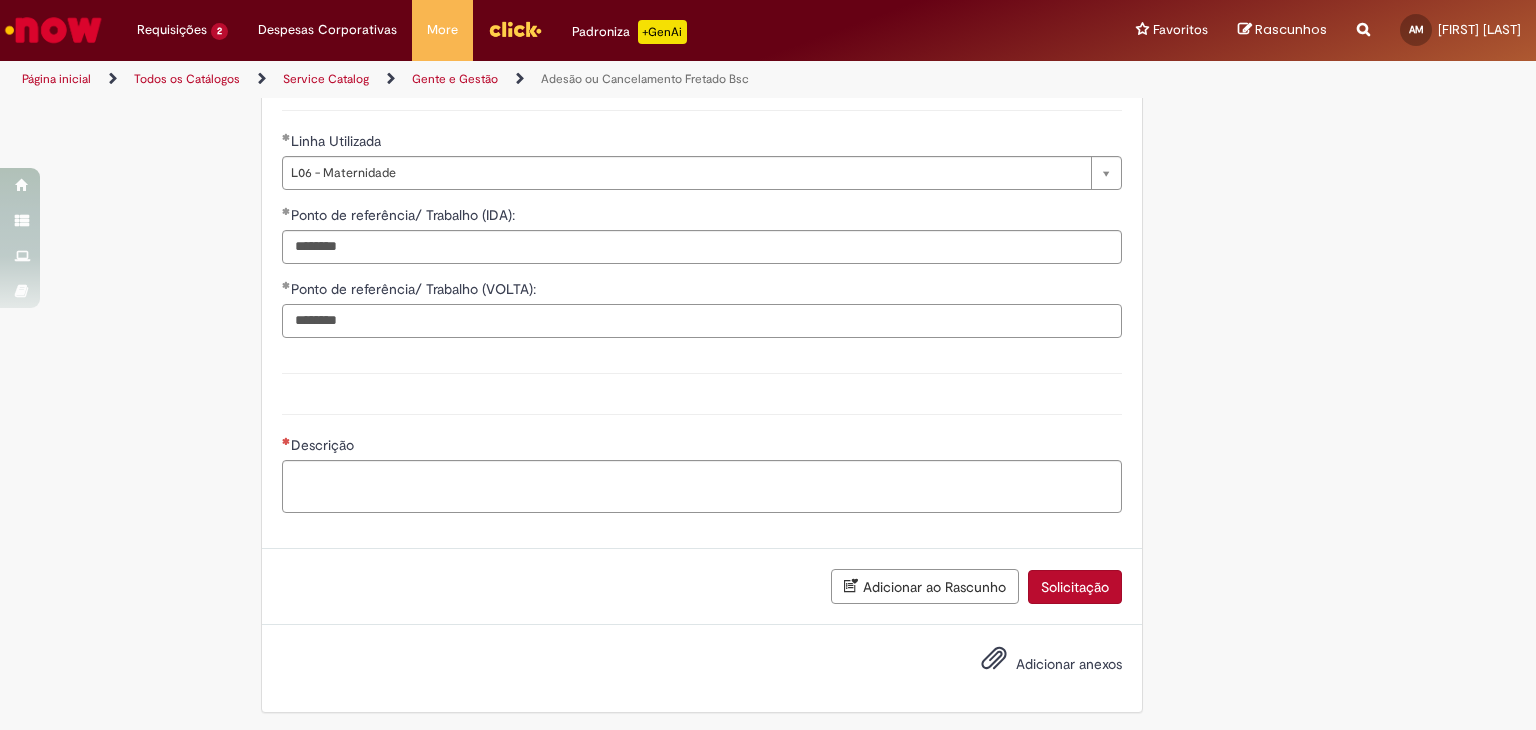 type on "********" 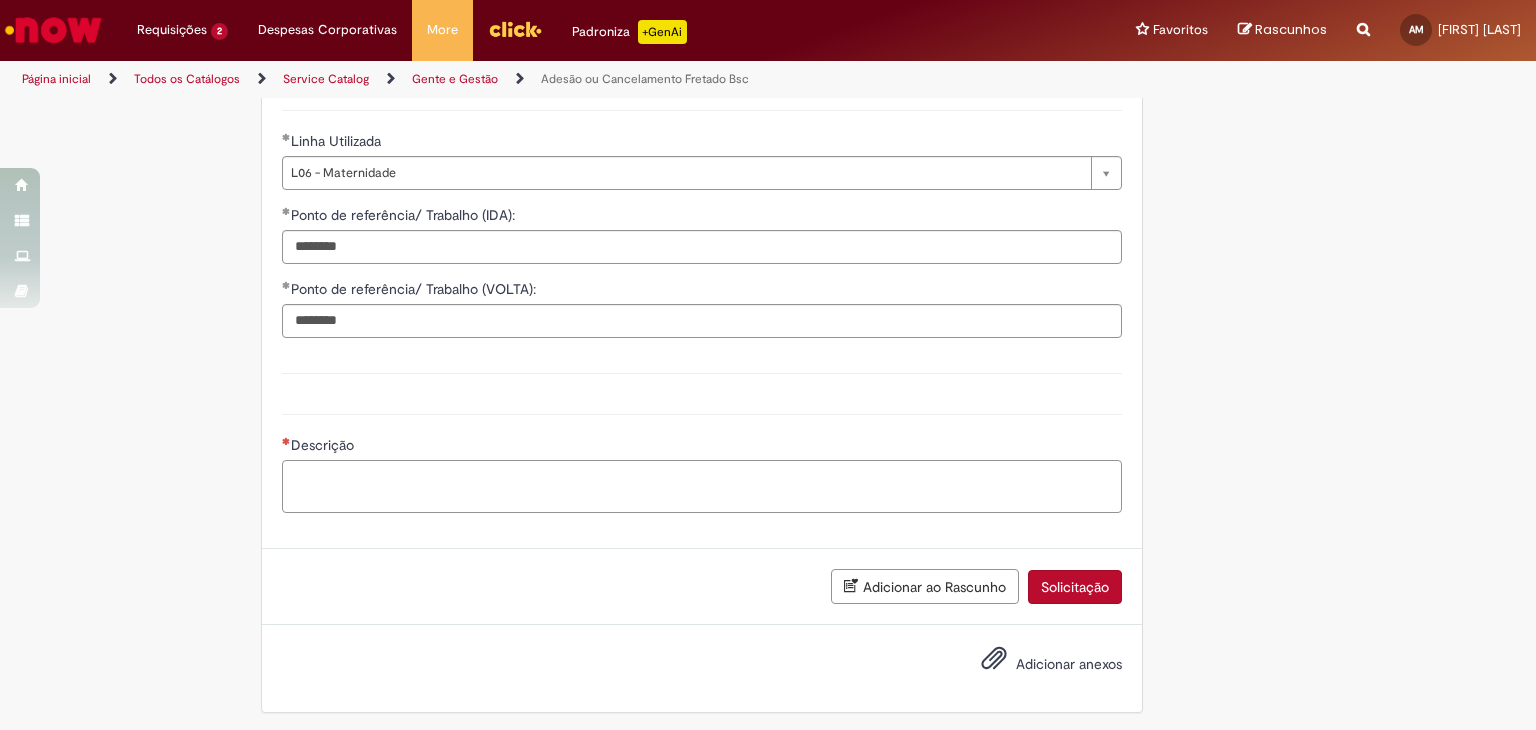 click on "Descrição" at bounding box center [702, 487] 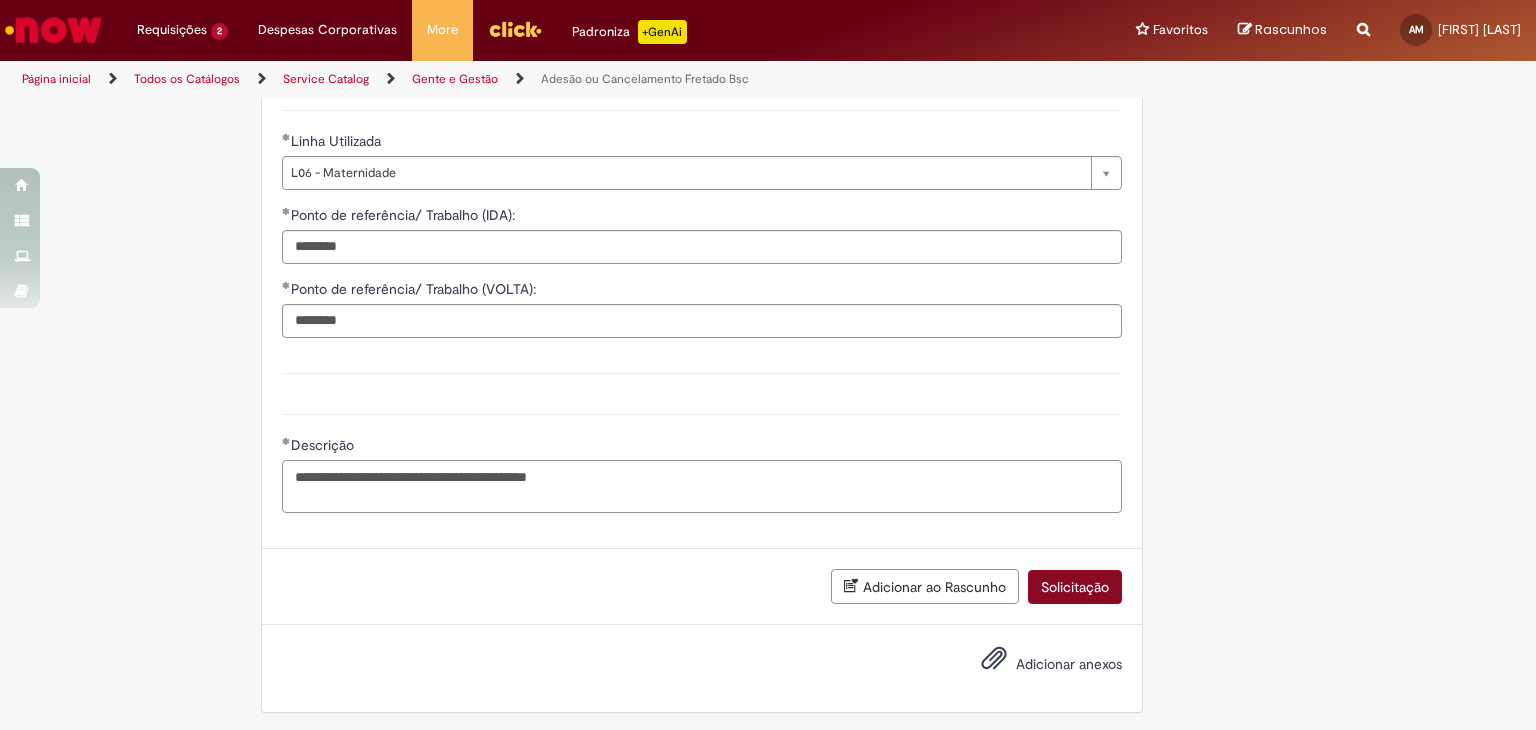 type on "**********" 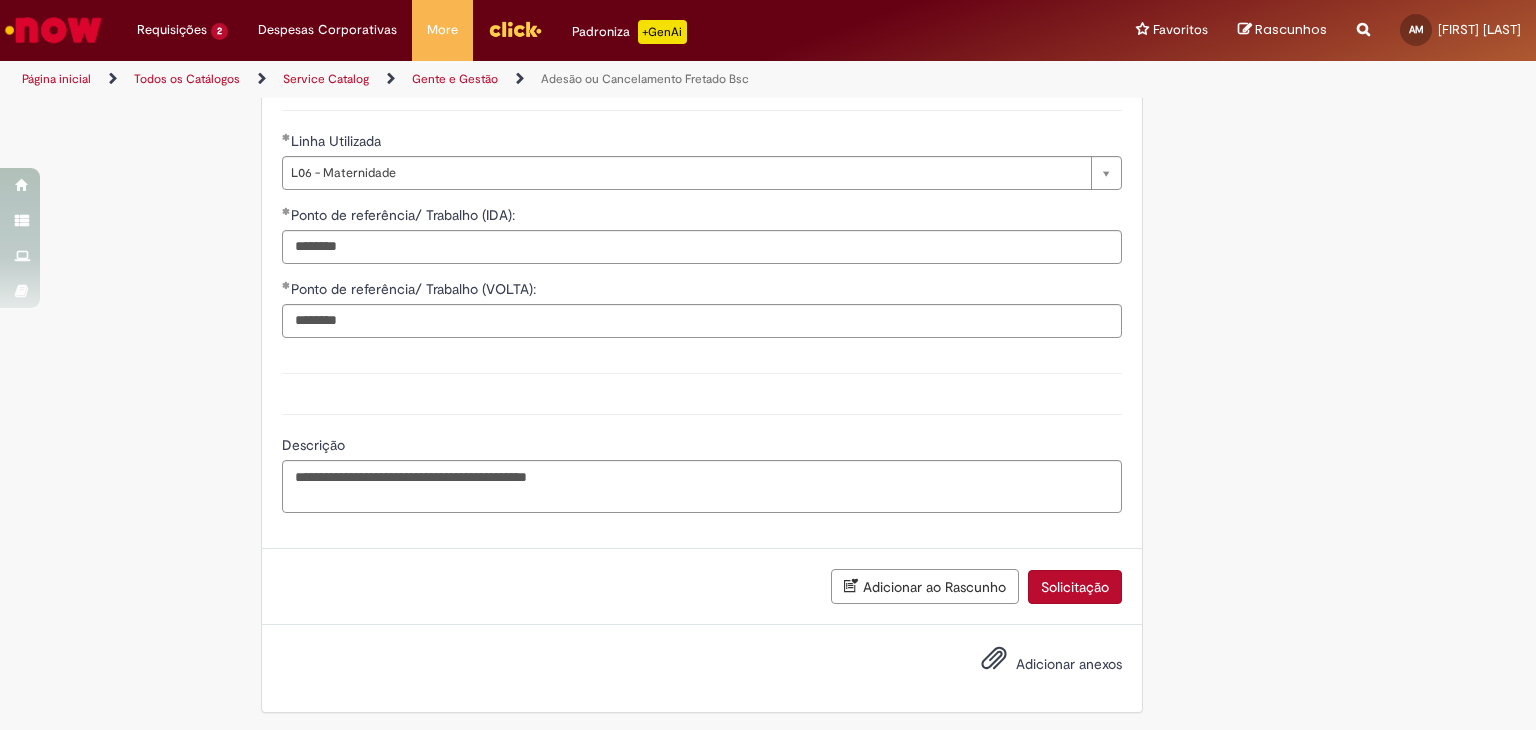 click on "Solicitação" at bounding box center [1075, 587] 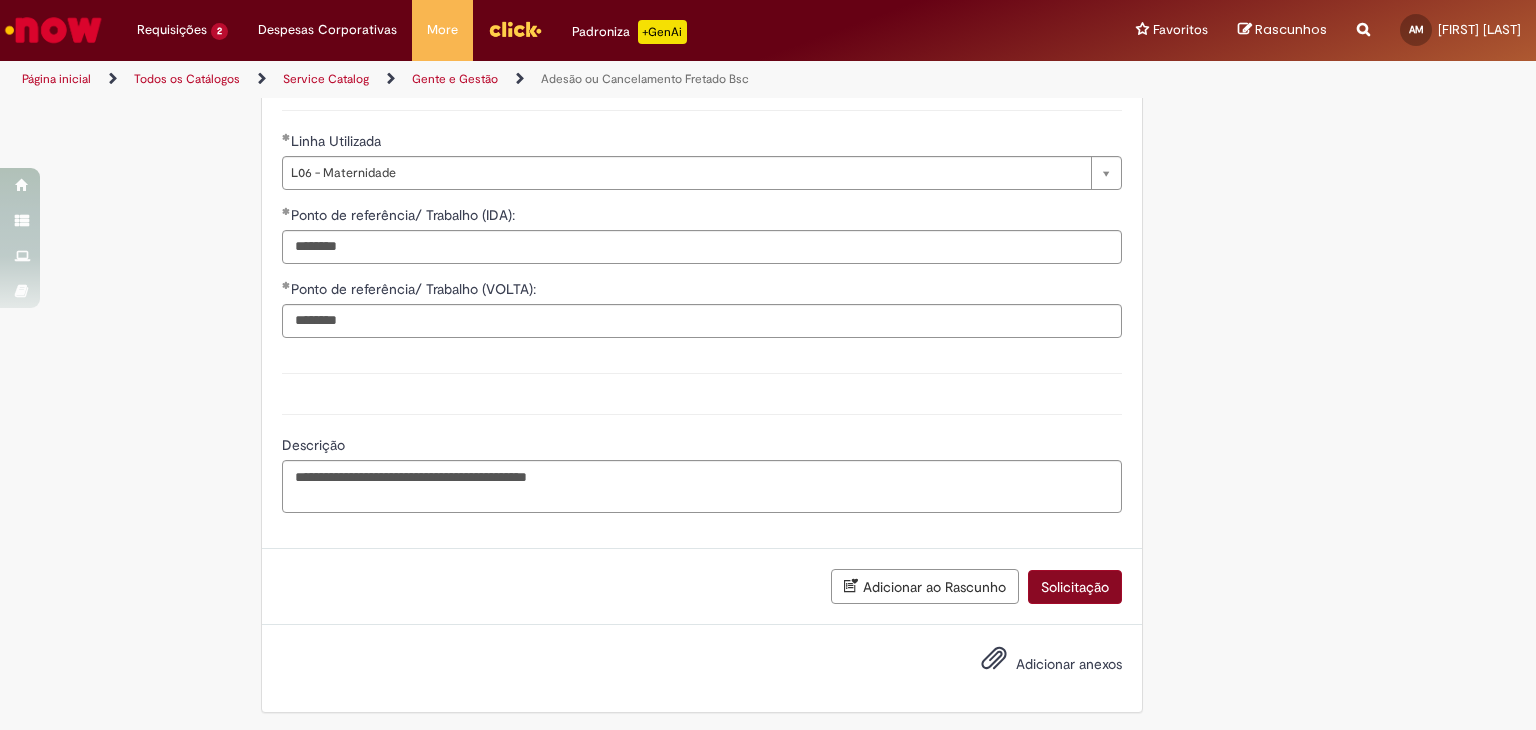 scroll, scrollTop: 1463, scrollLeft: 0, axis: vertical 